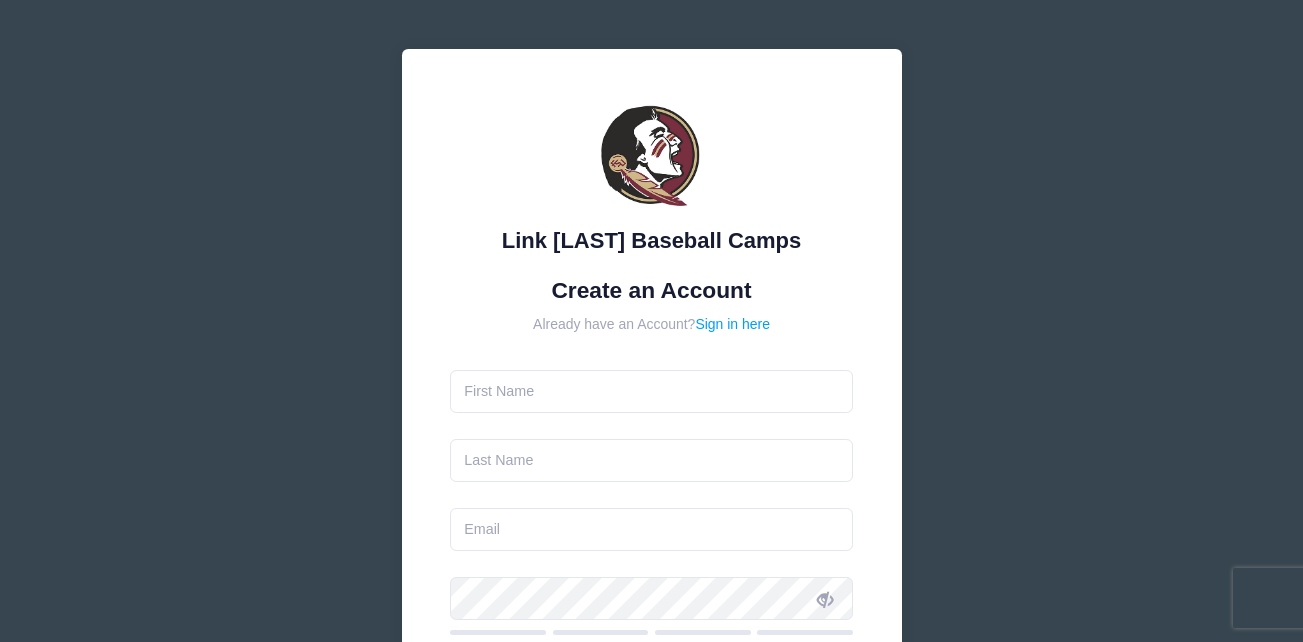 scroll, scrollTop: 0, scrollLeft: 0, axis: both 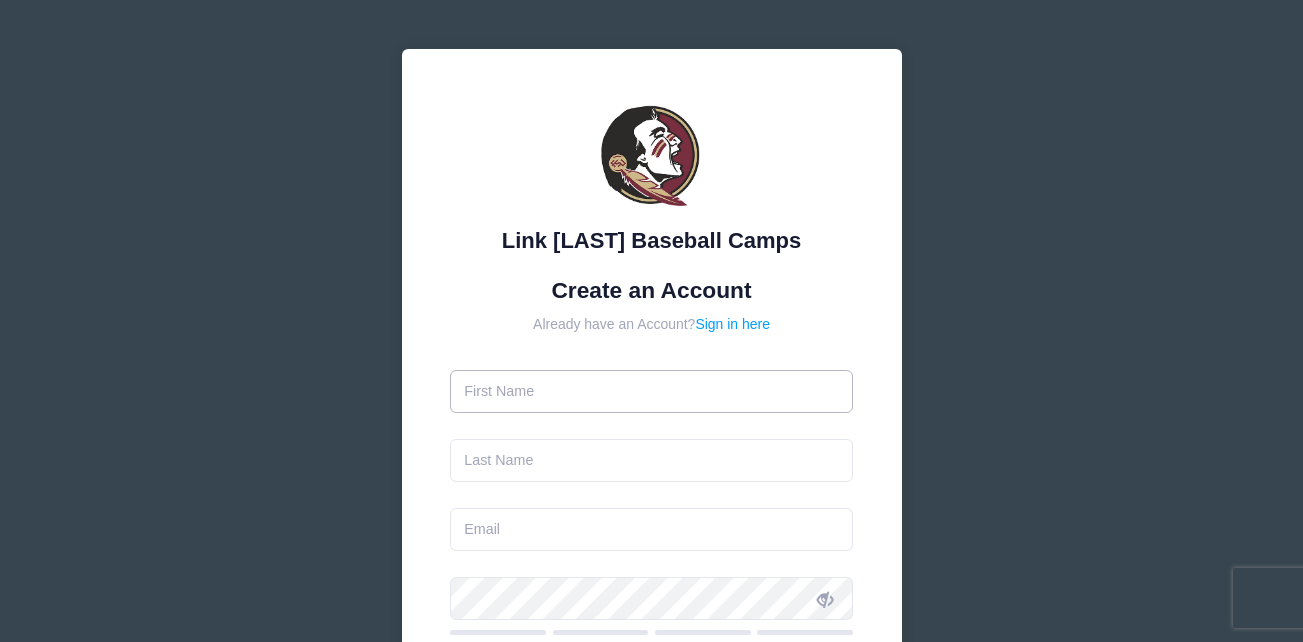 click at bounding box center (651, 391) 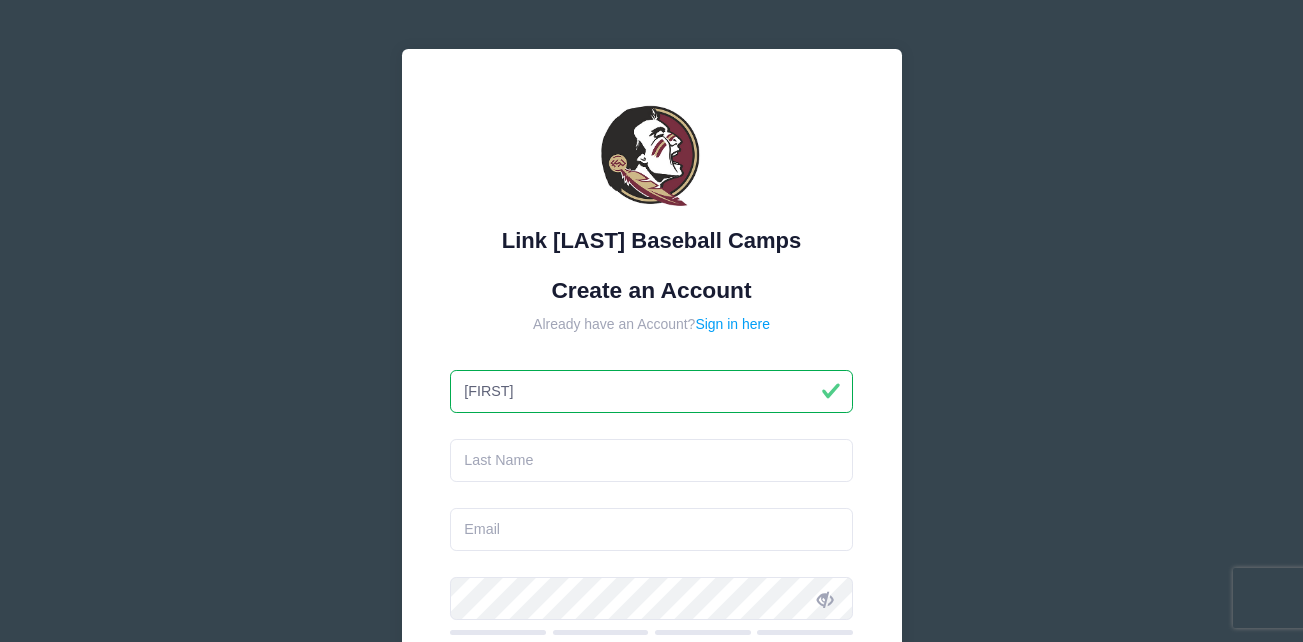 type on "[FIRST]" 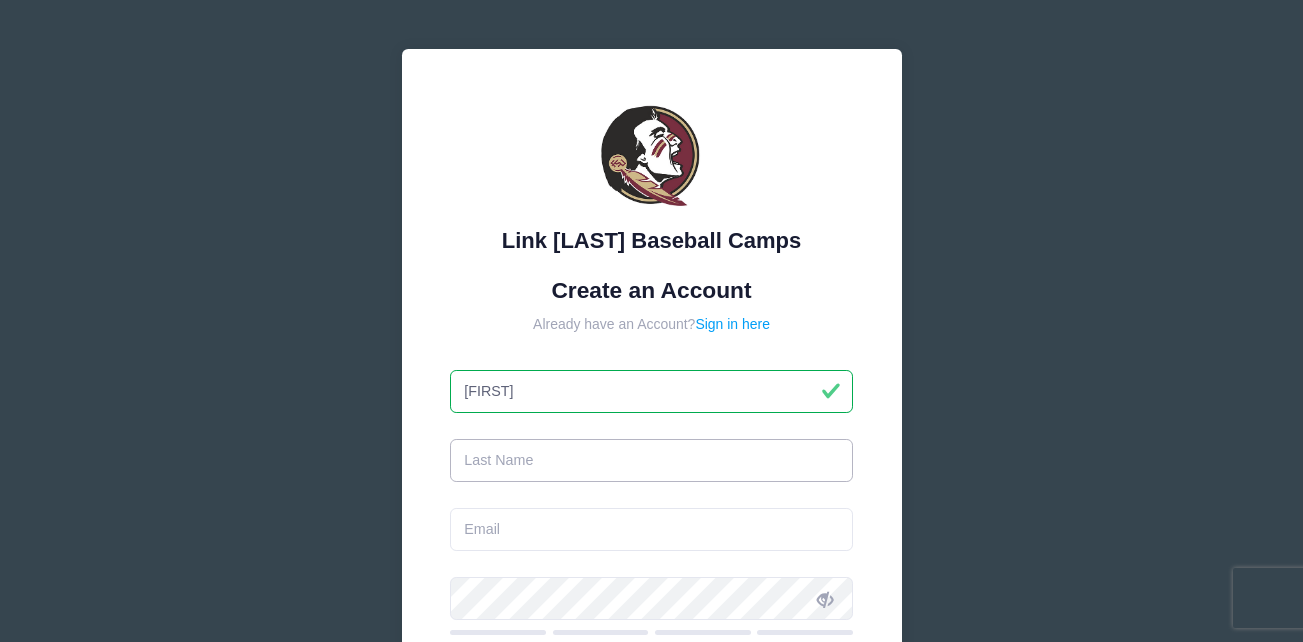 type on "[LAST_NAME_FRAGMENT]" 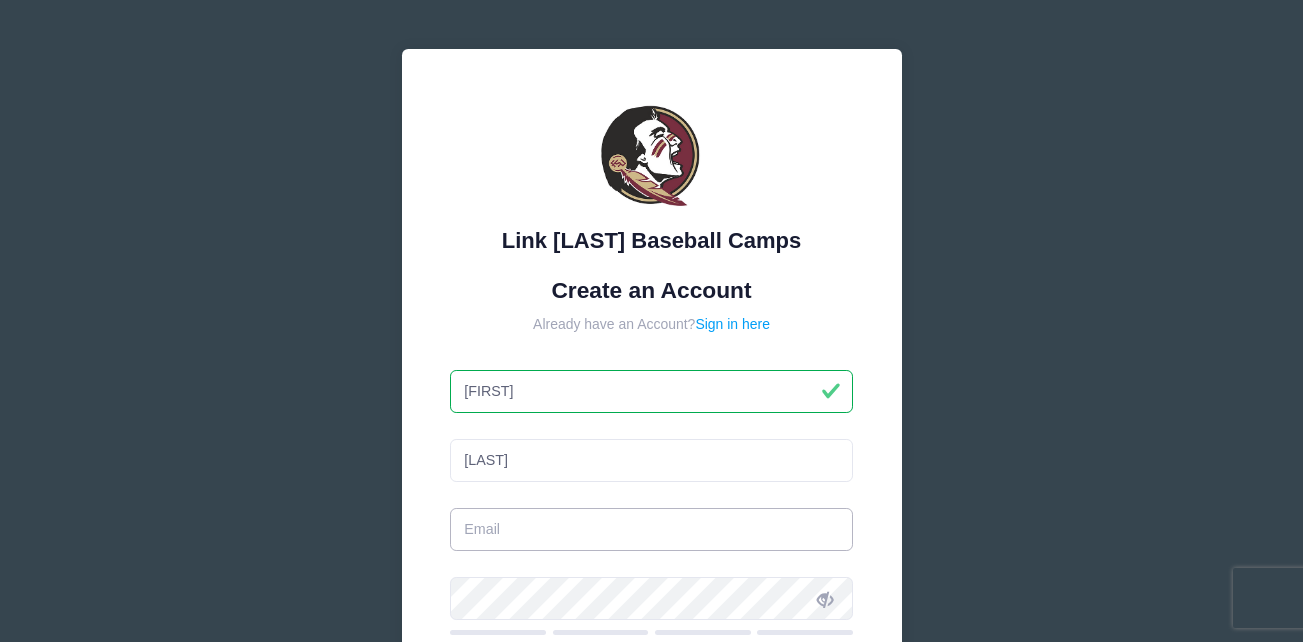 type on "[EMAIL]" 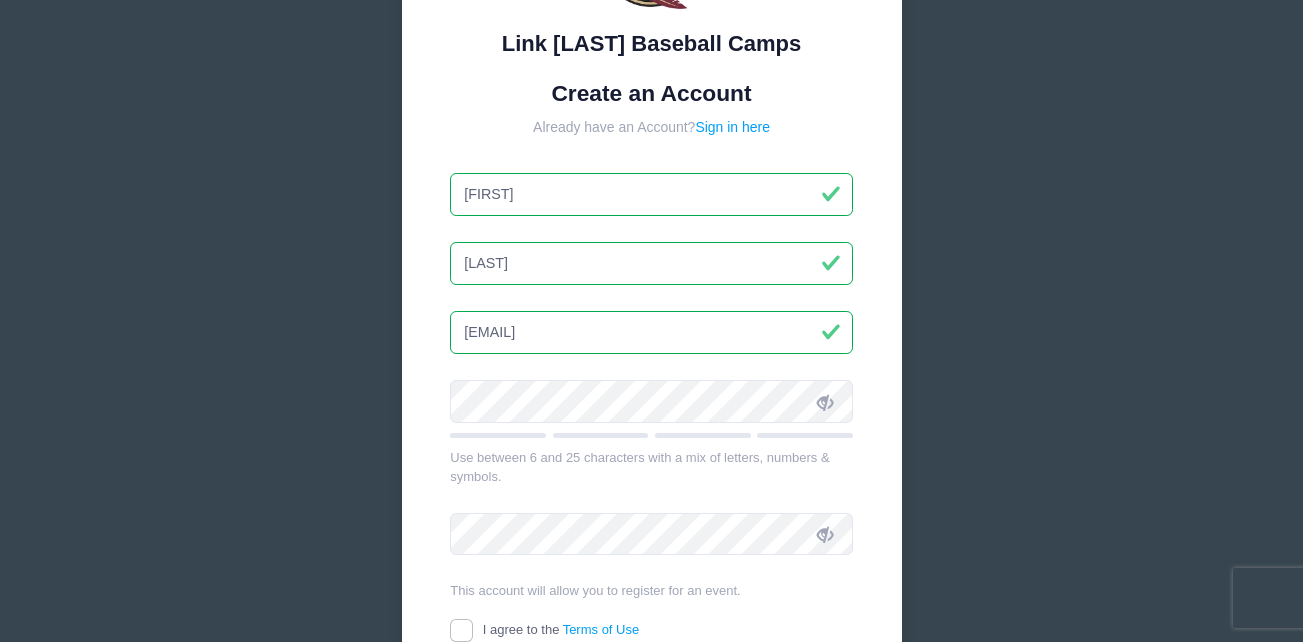 scroll, scrollTop: 199, scrollLeft: 0, axis: vertical 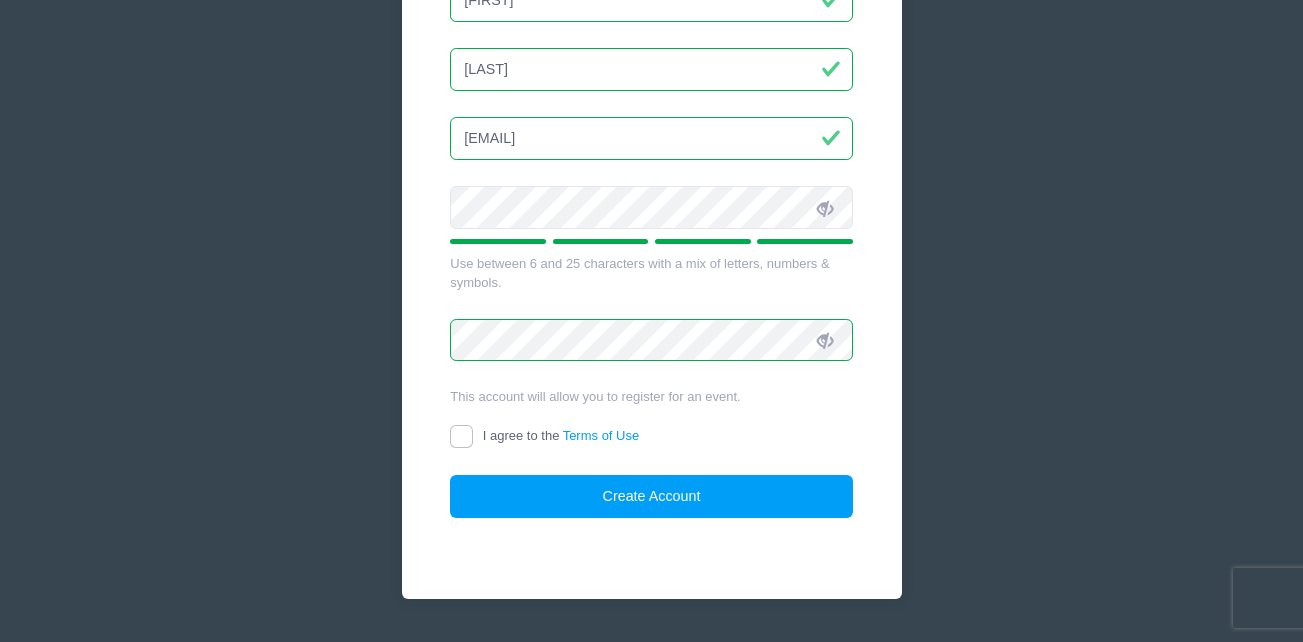 drag, startPoint x: 455, startPoint y: 424, endPoint x: 458, endPoint y: 435, distance: 11.401754 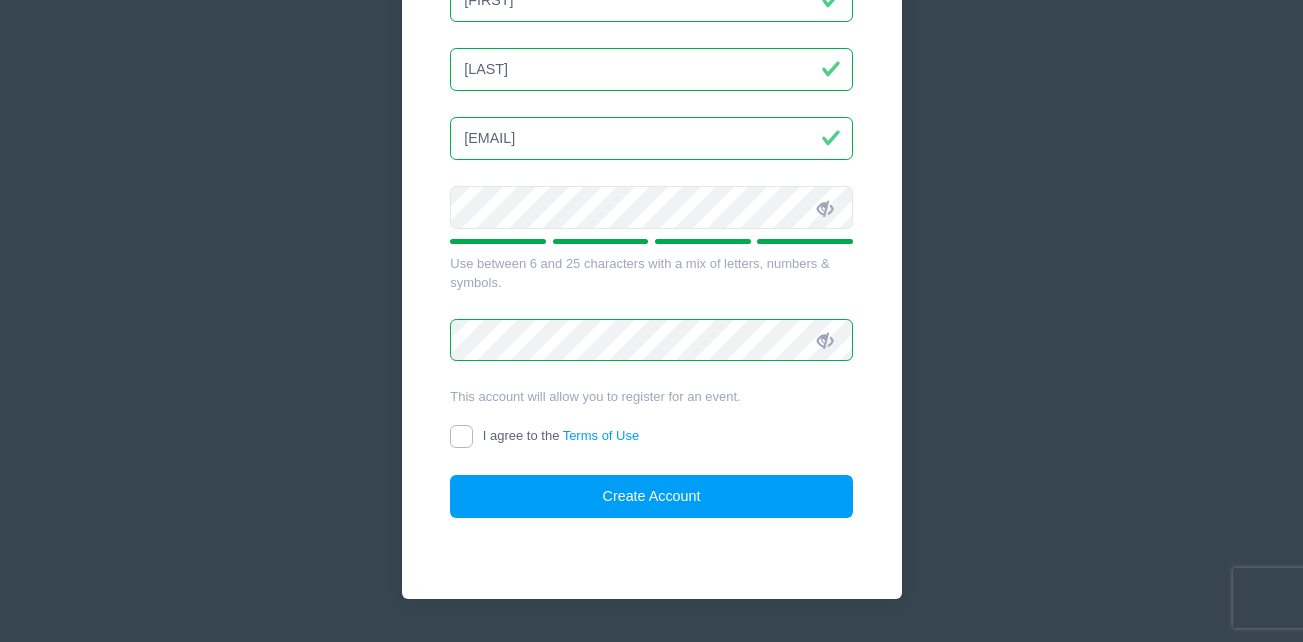 click on "I agree to the
Terms of Use" at bounding box center (461, 436) 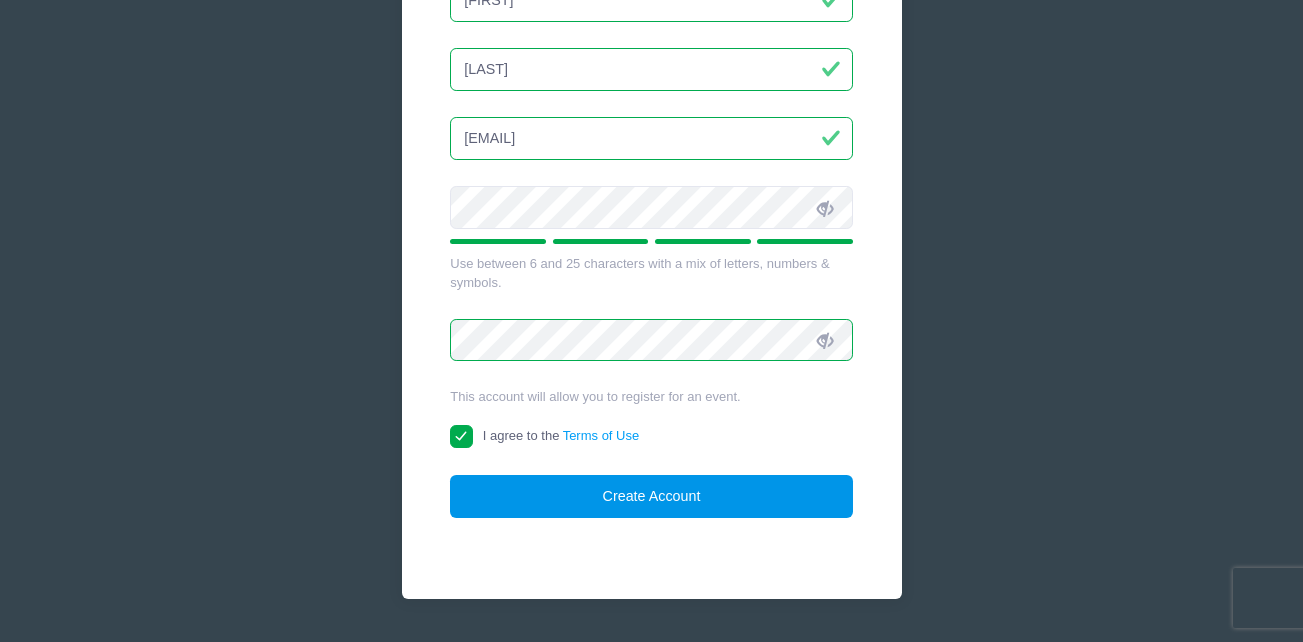 click on "Create Account" at bounding box center (651, 496) 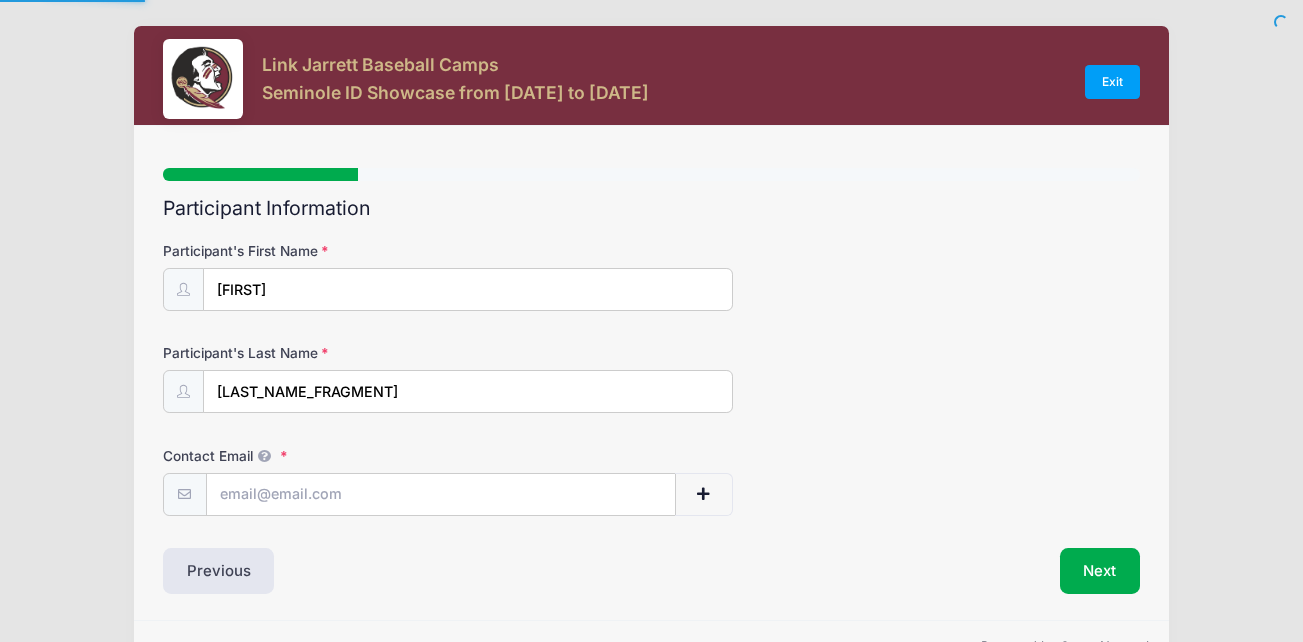 scroll, scrollTop: 0, scrollLeft: 0, axis: both 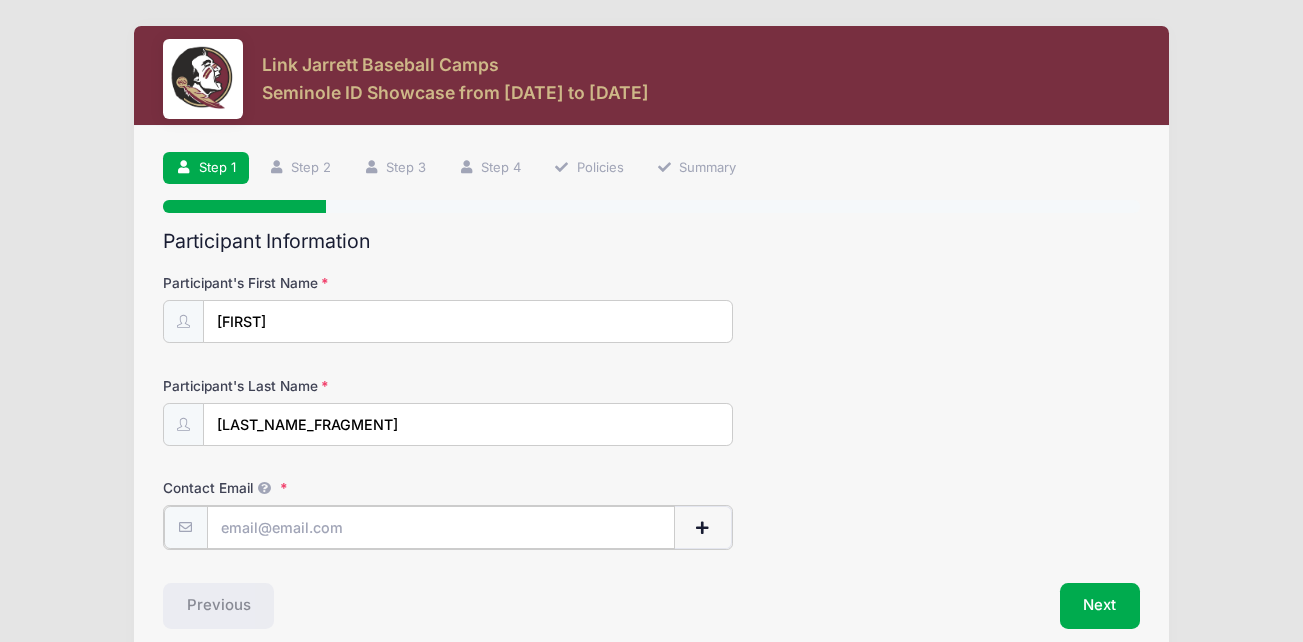click on "Contact Email" at bounding box center (441, 527) 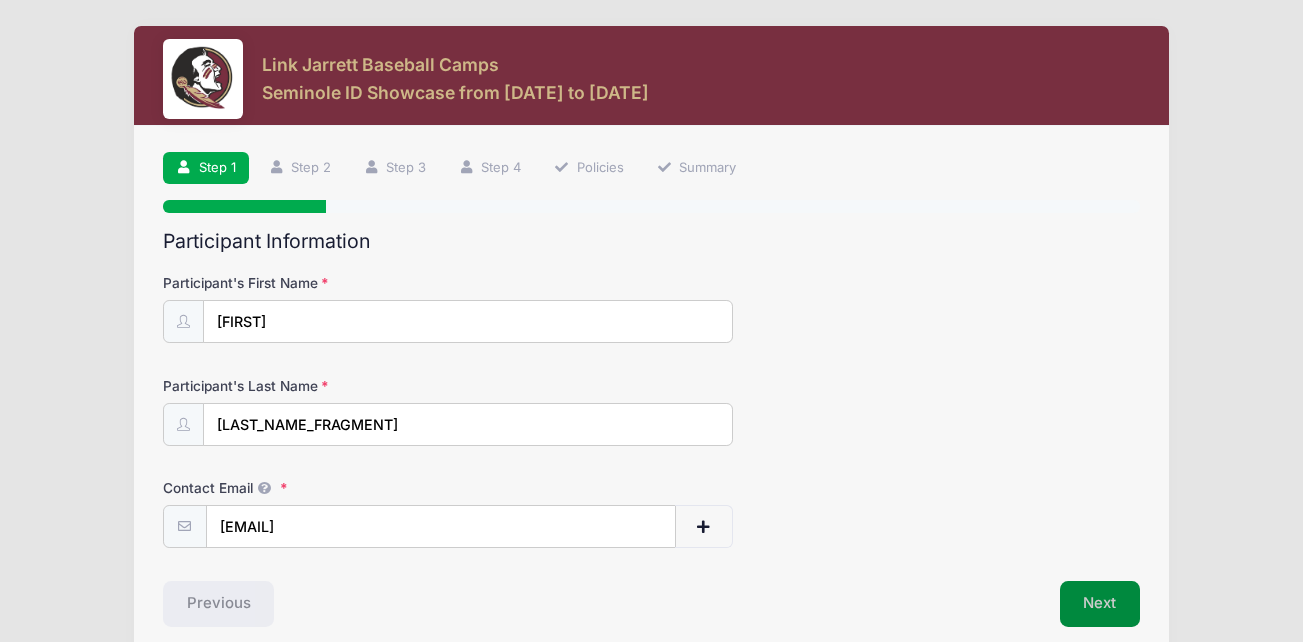 click on "Next" at bounding box center (1100, 604) 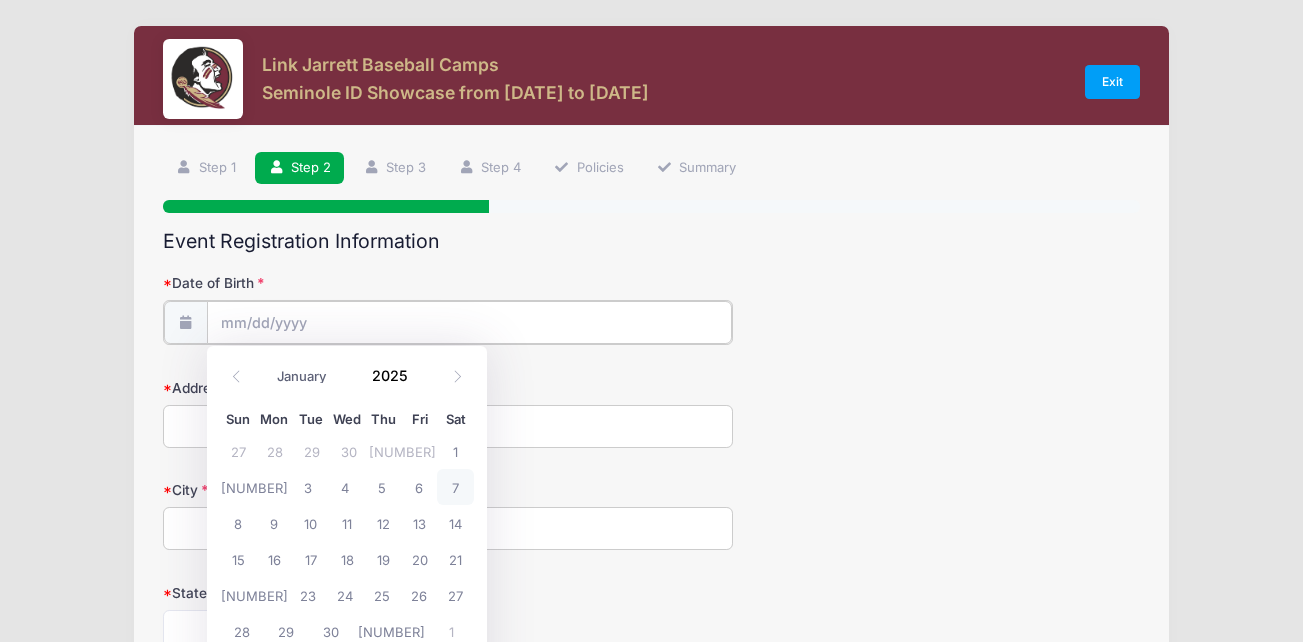 click on "Date of Birth" at bounding box center (469, 322) 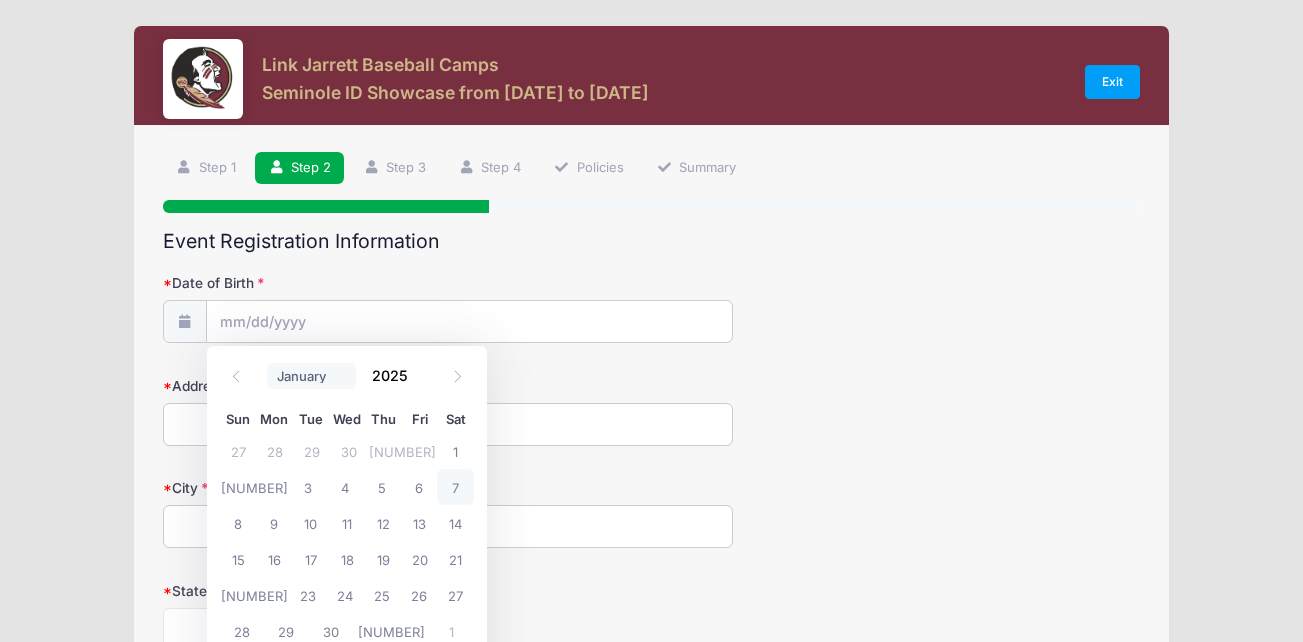 click on "January February March April May June July August September October November December" at bounding box center [311, 376] 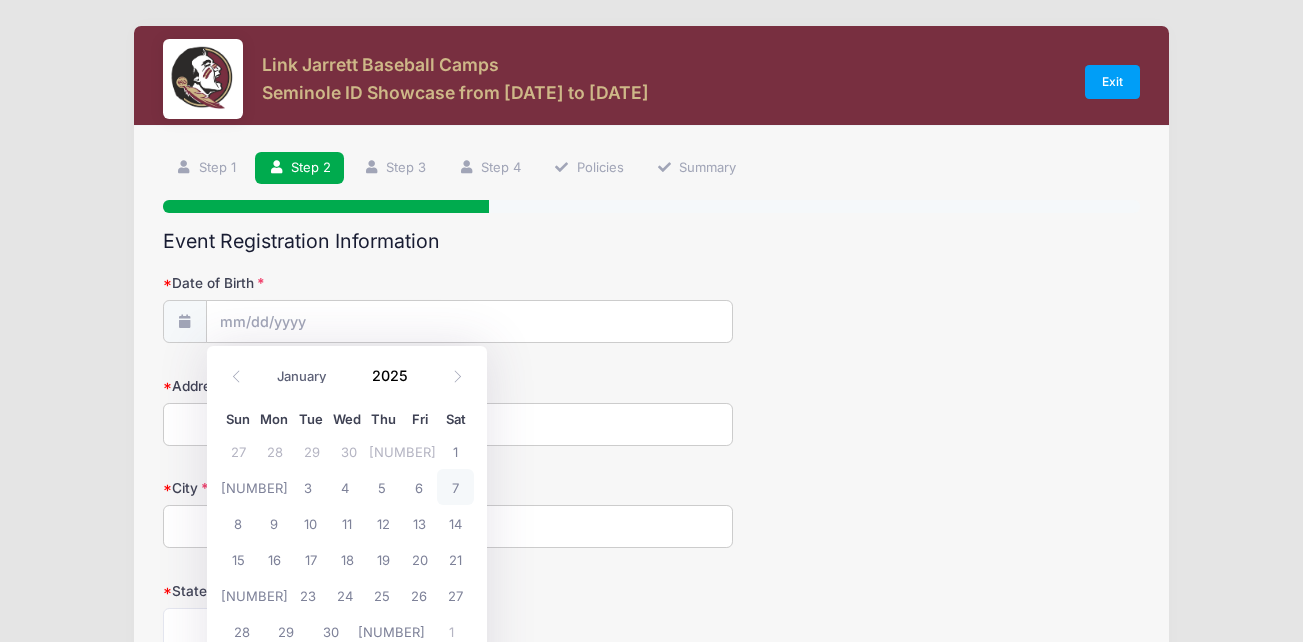 select on "11" 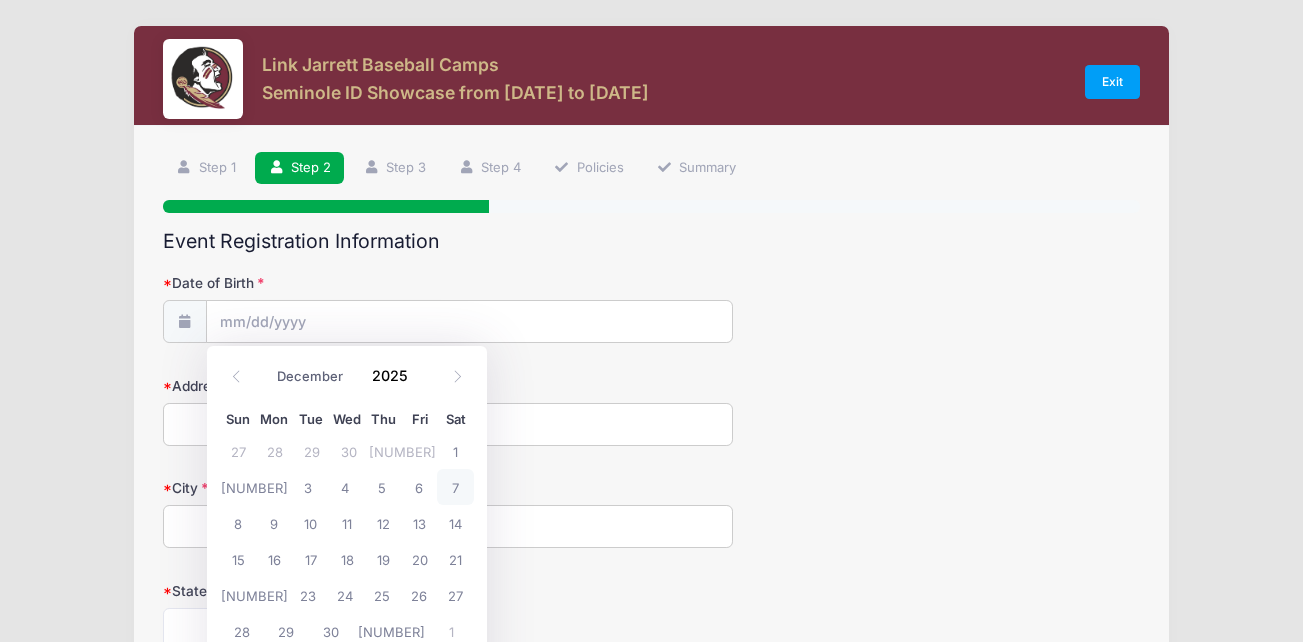 click on "January February March April May June July August September October November December" at bounding box center [311, 376] 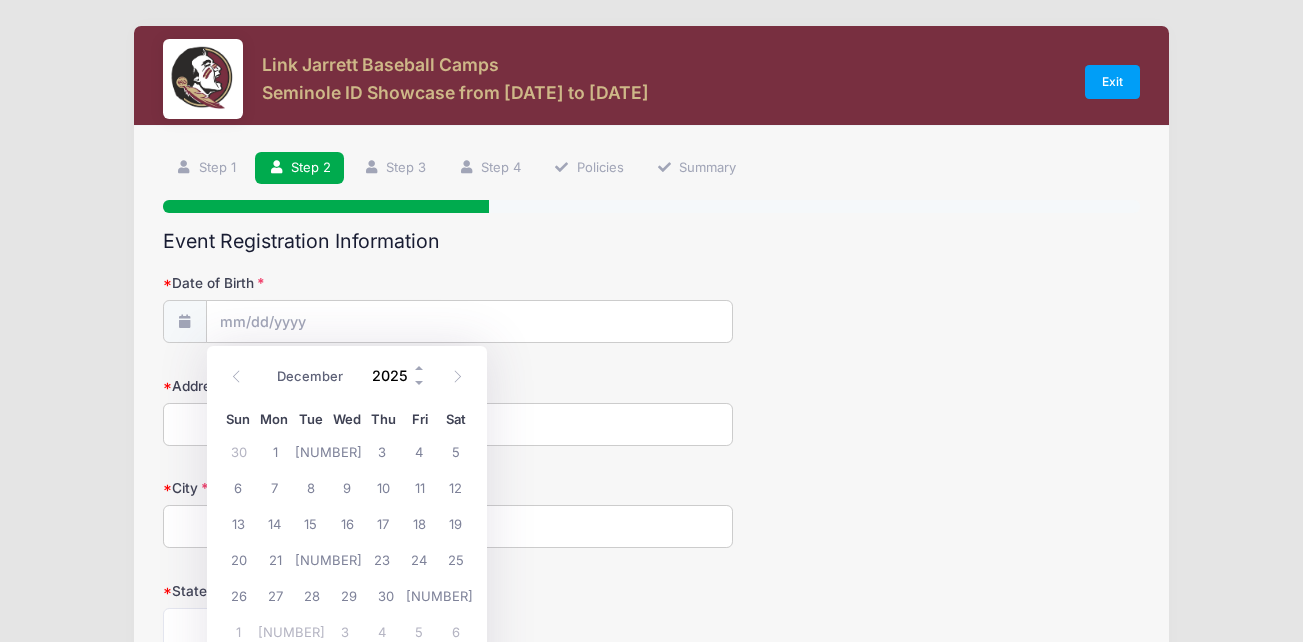 click on "2025" at bounding box center (394, 375) 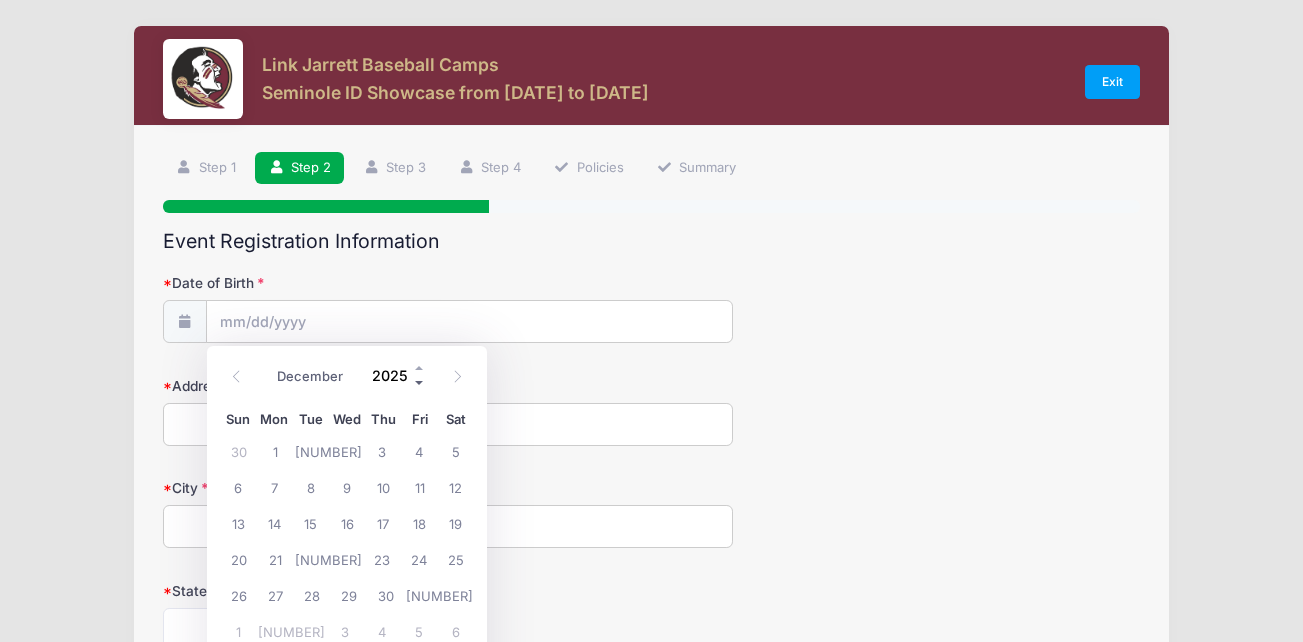 click at bounding box center [420, 382] 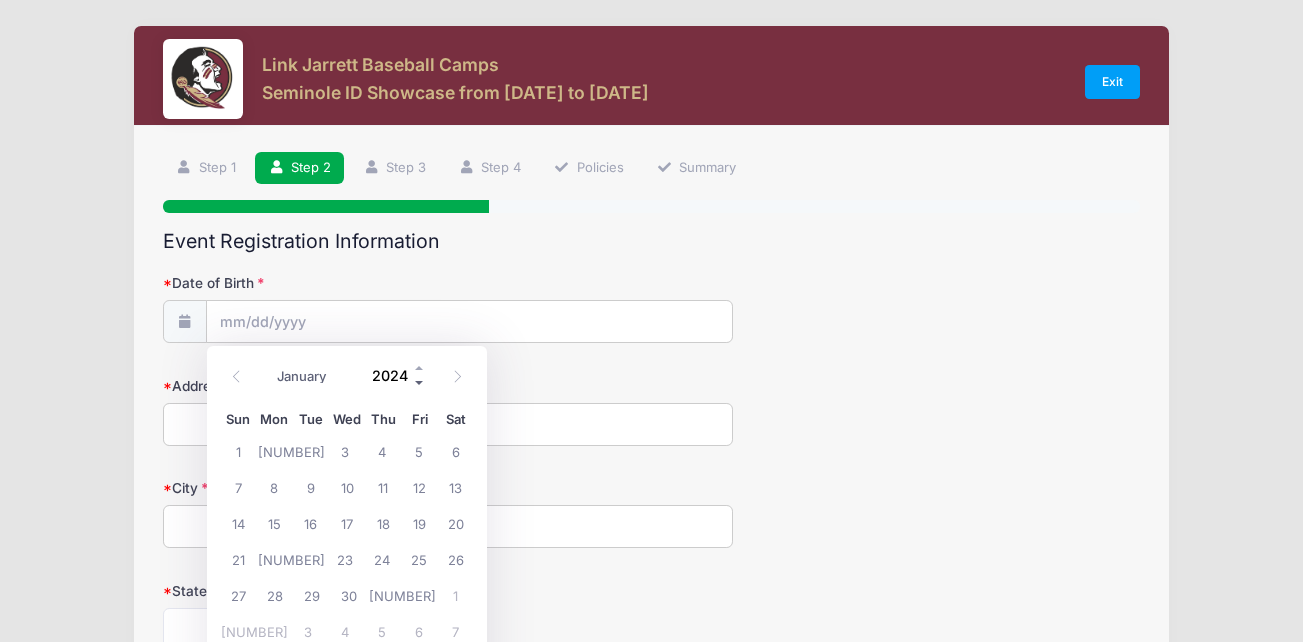 click at bounding box center (420, 382) 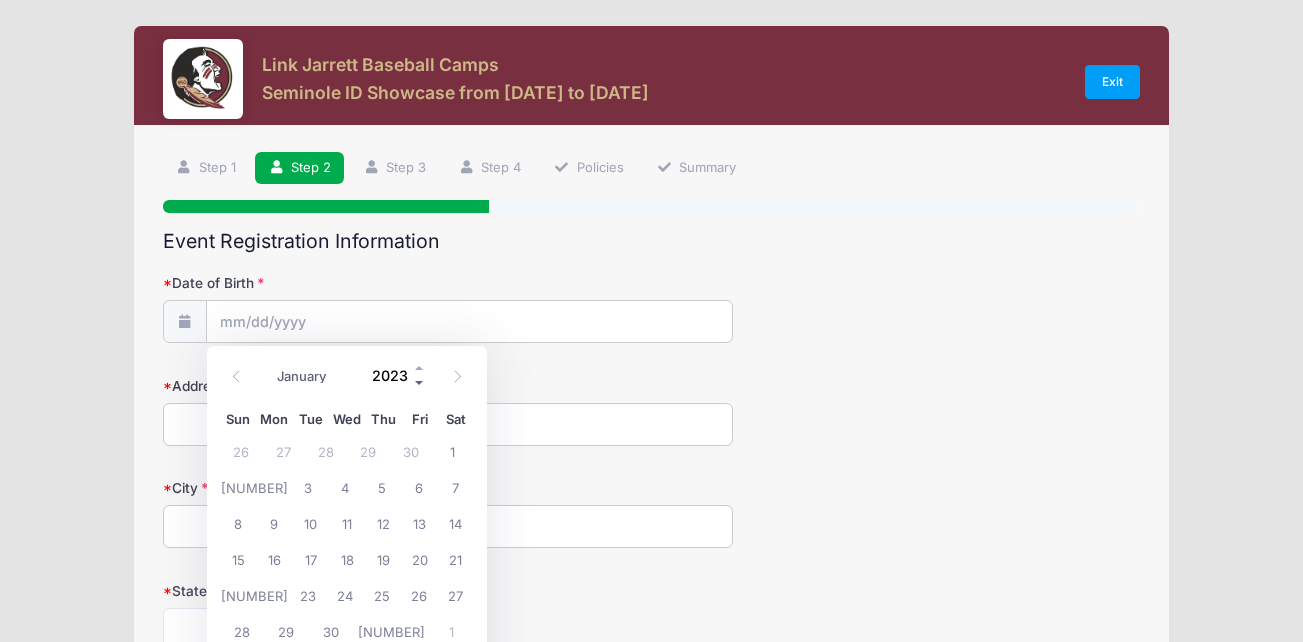 click at bounding box center [420, 382] 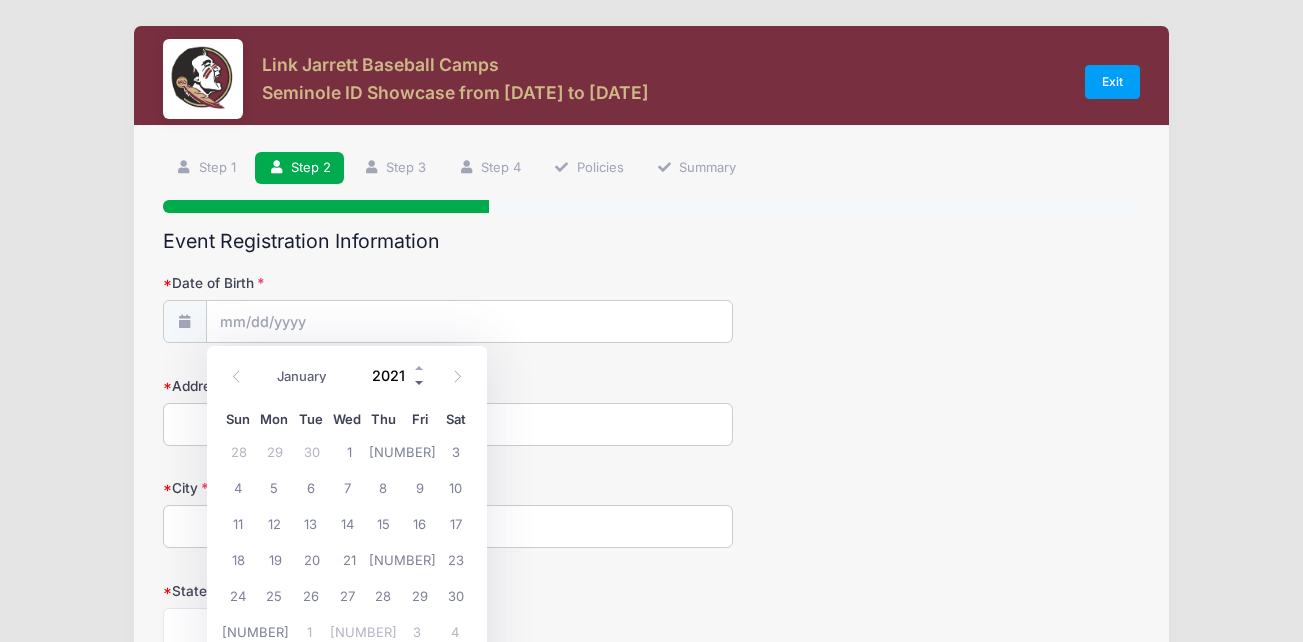 click at bounding box center (420, 382) 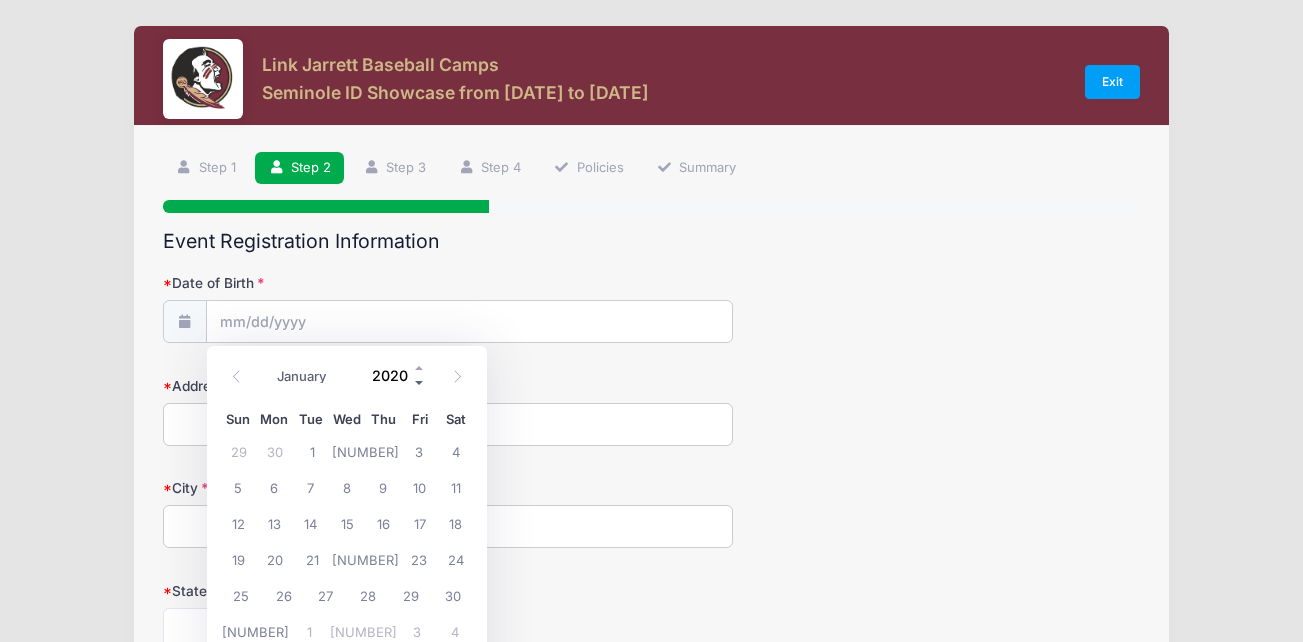 click at bounding box center (420, 382) 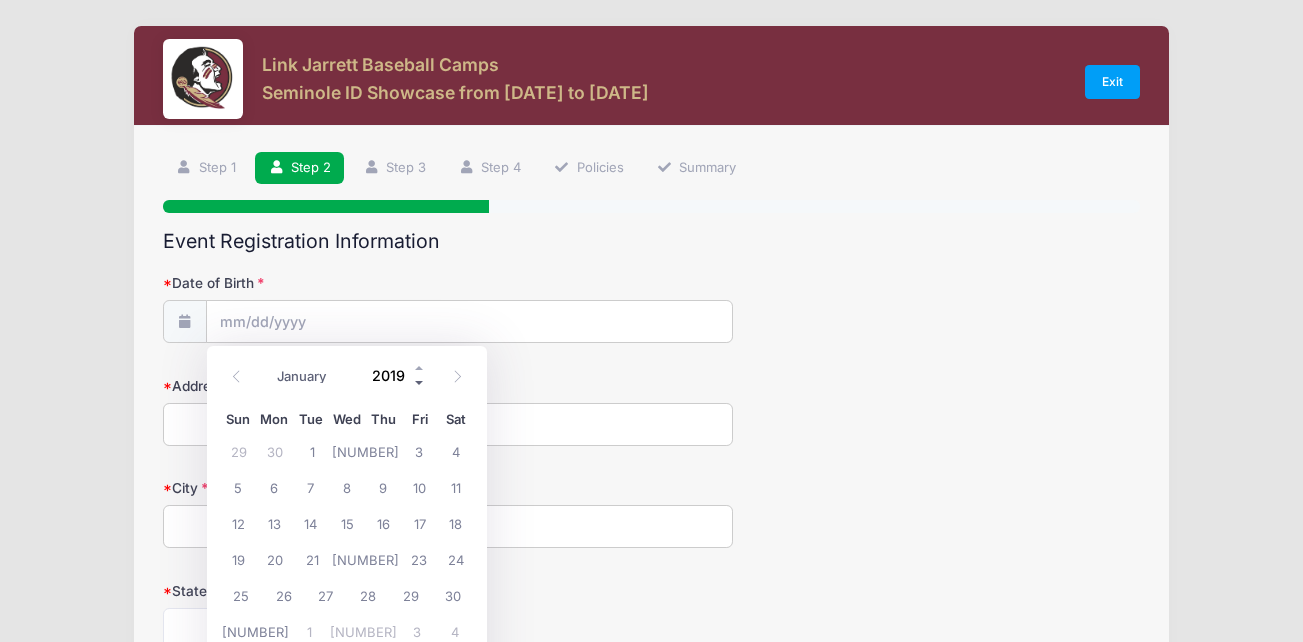 click at bounding box center [420, 382] 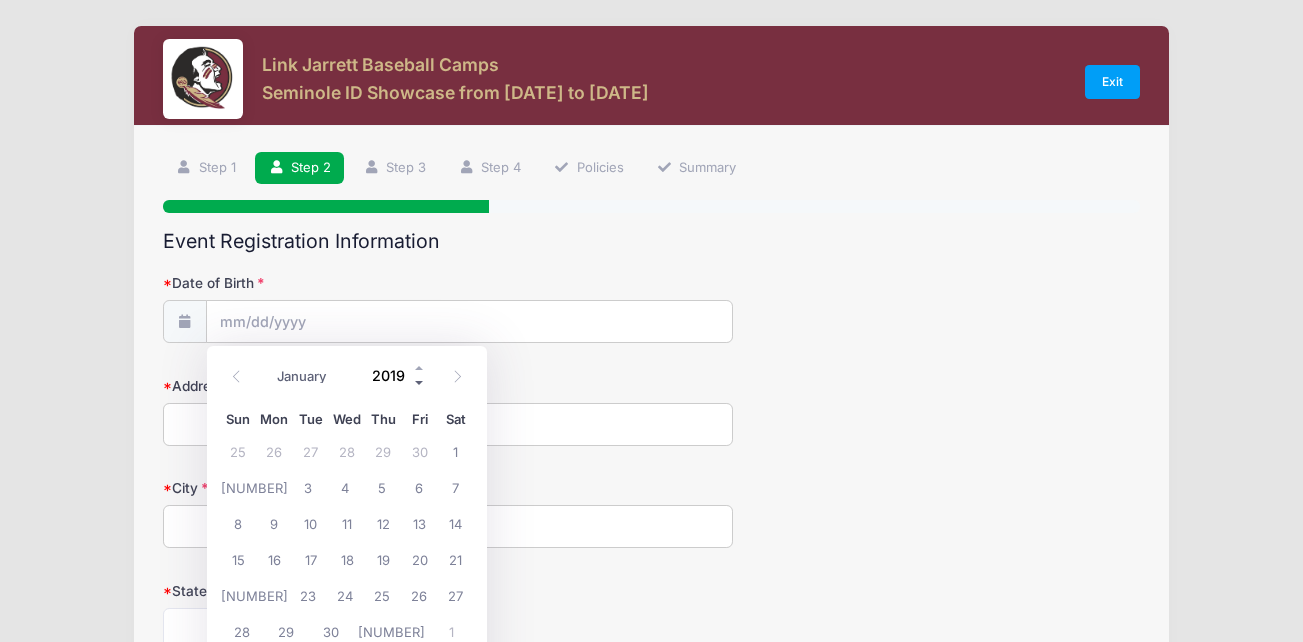 click at bounding box center [420, 382] 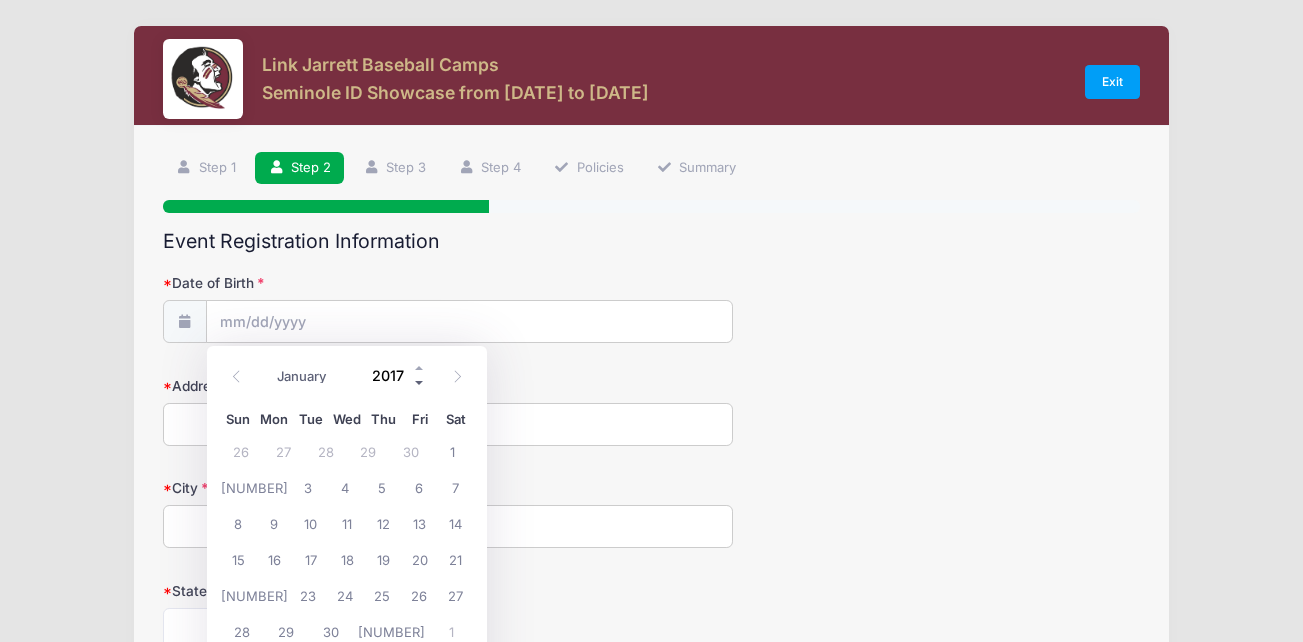 click at bounding box center (420, 382) 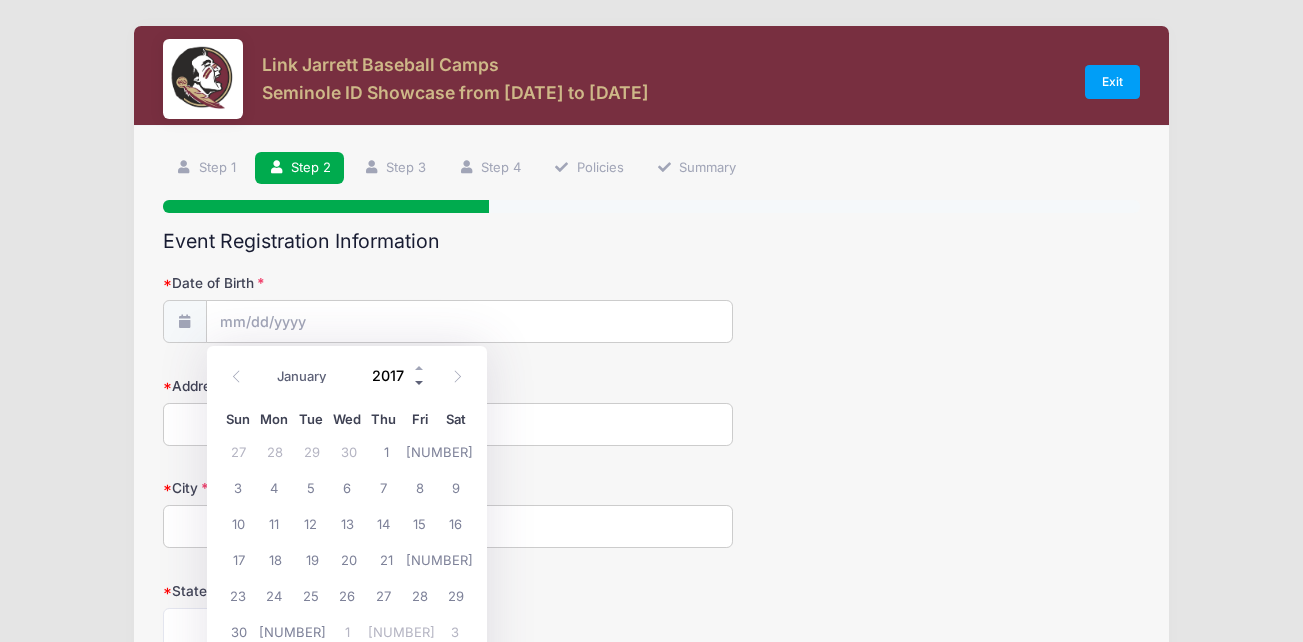 click at bounding box center [420, 382] 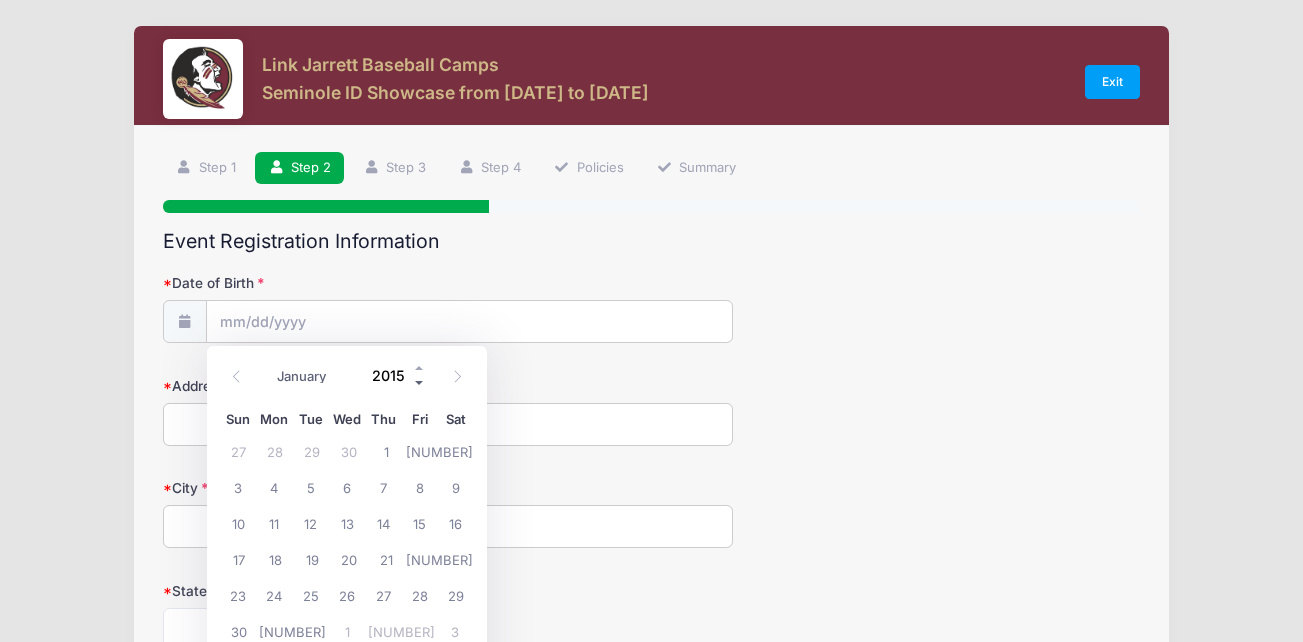 click at bounding box center [420, 382] 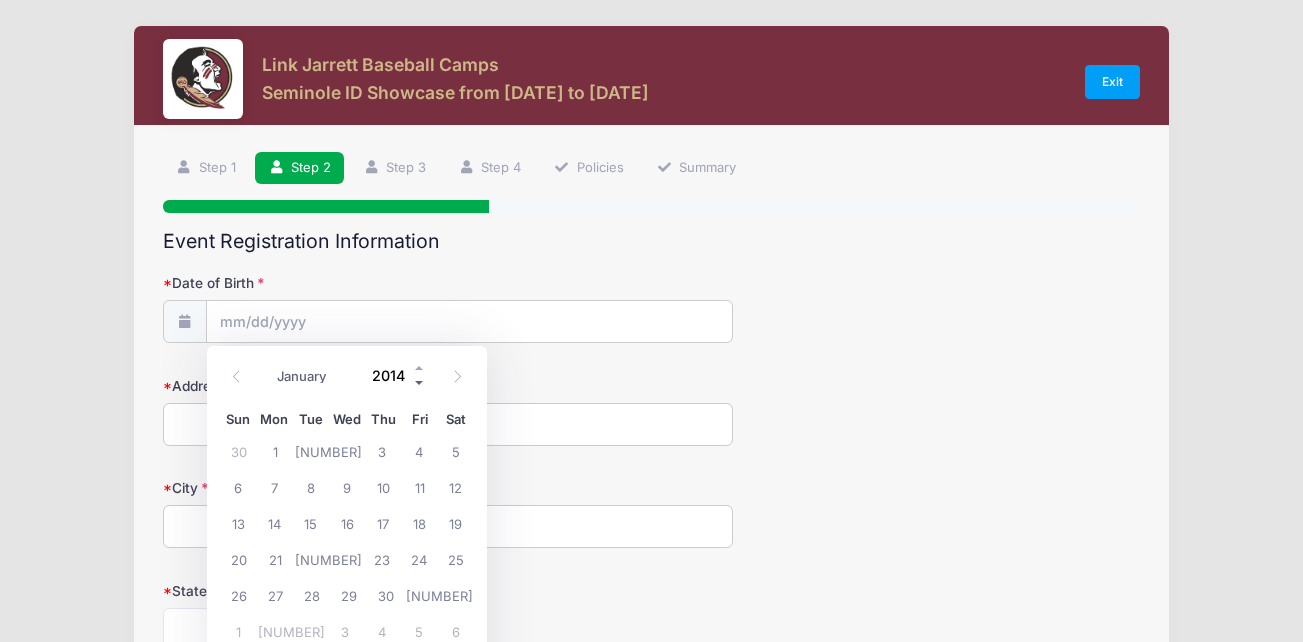 click at bounding box center (420, 382) 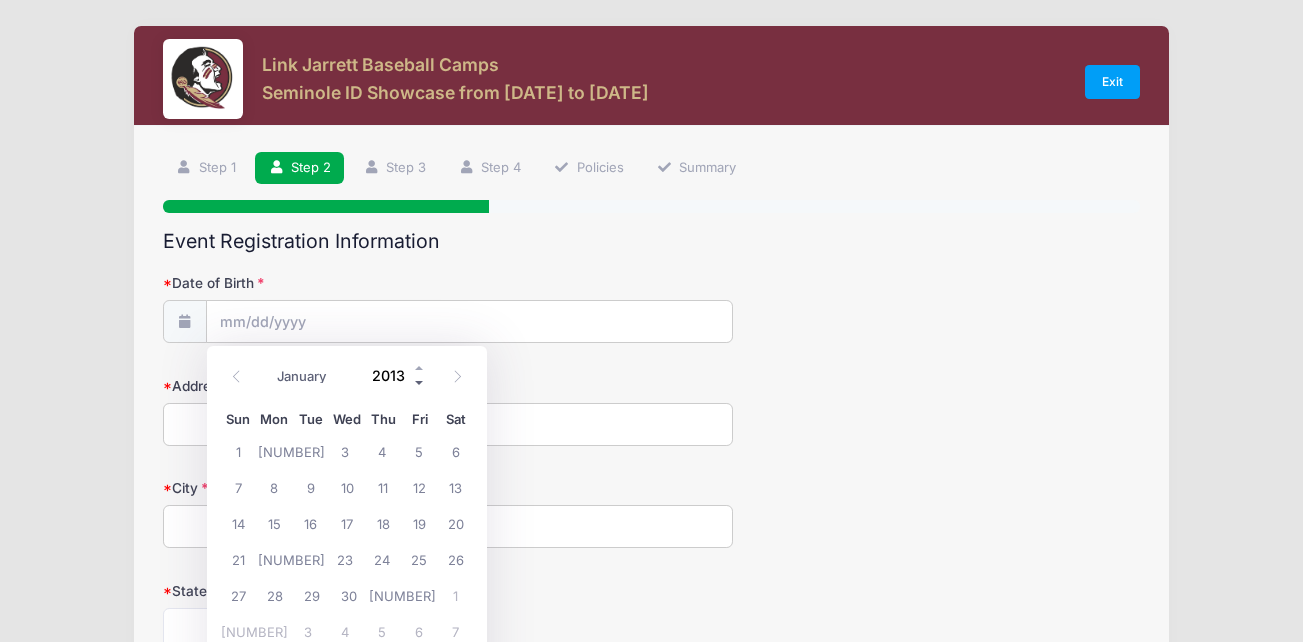 click at bounding box center (420, 382) 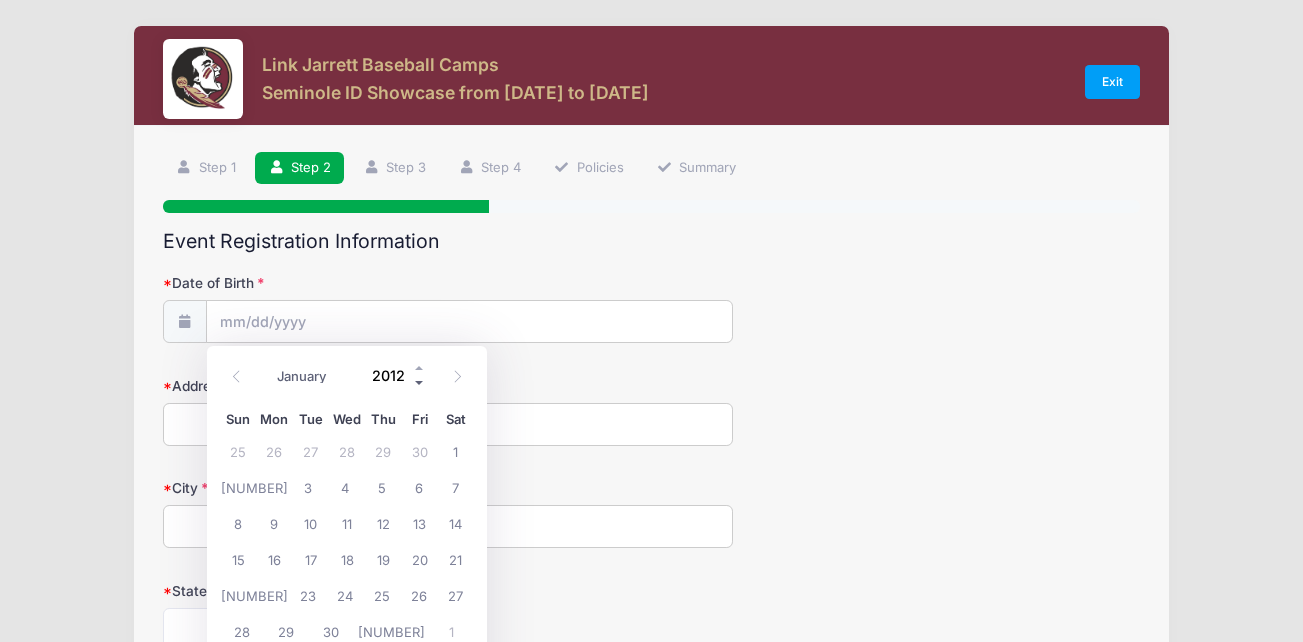 click at bounding box center [420, 382] 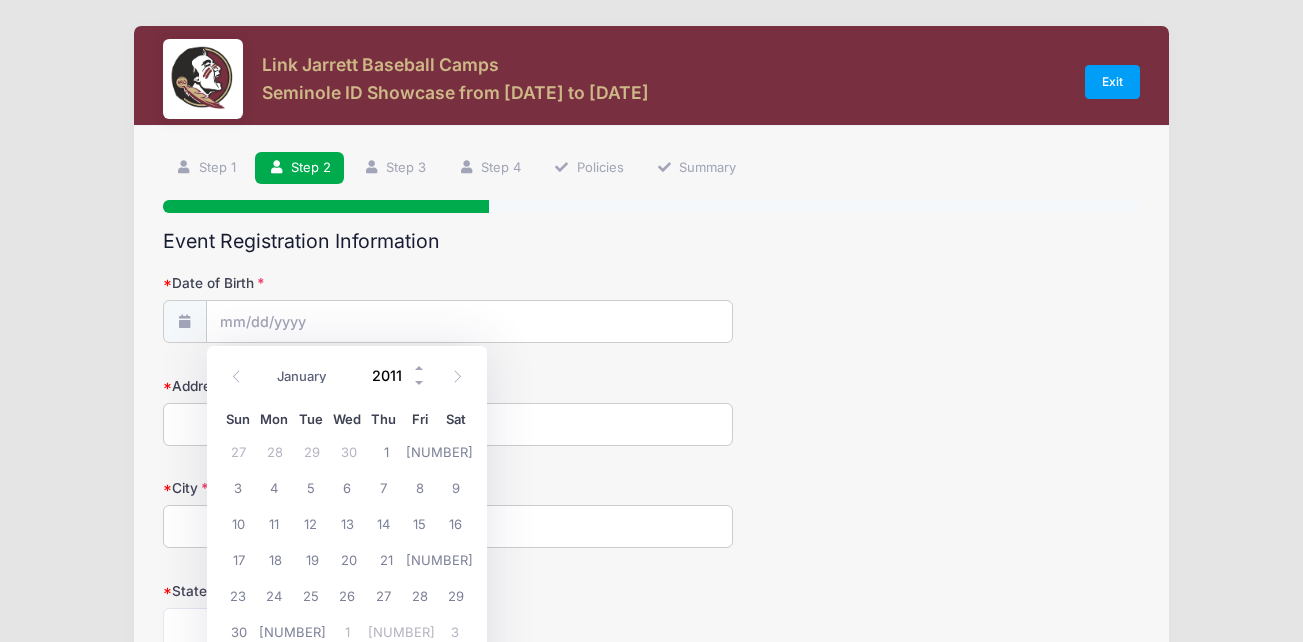 click on "2011" at bounding box center (394, 375) 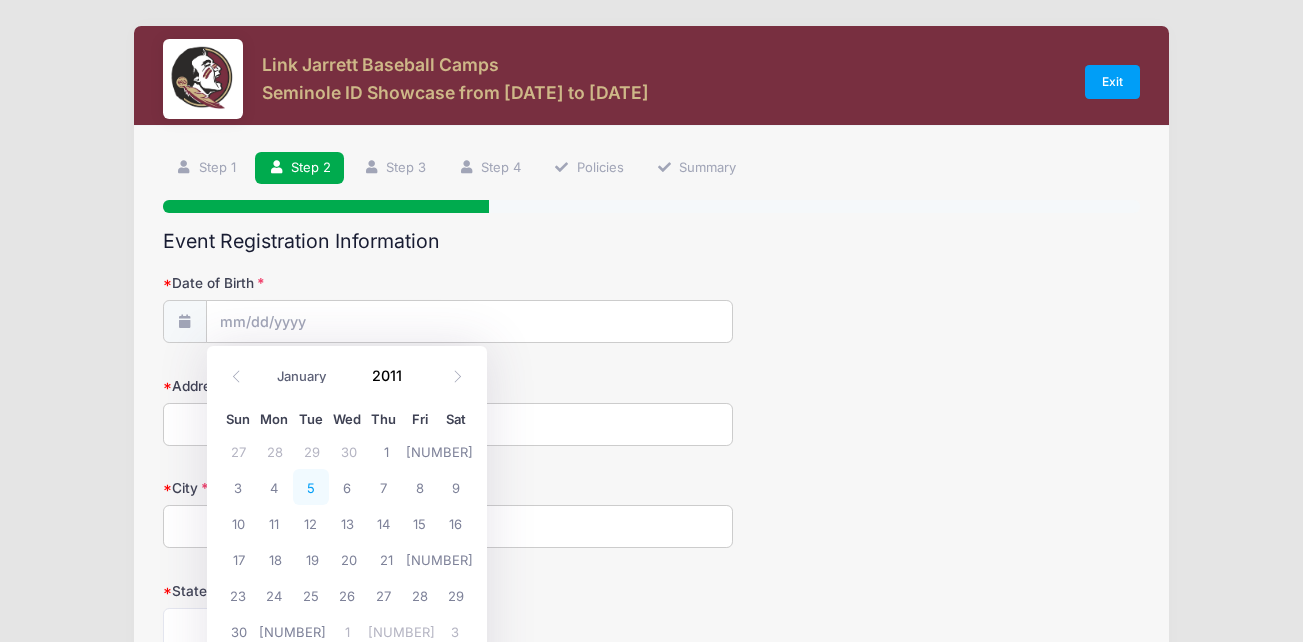 click on "5" at bounding box center (311, 487) 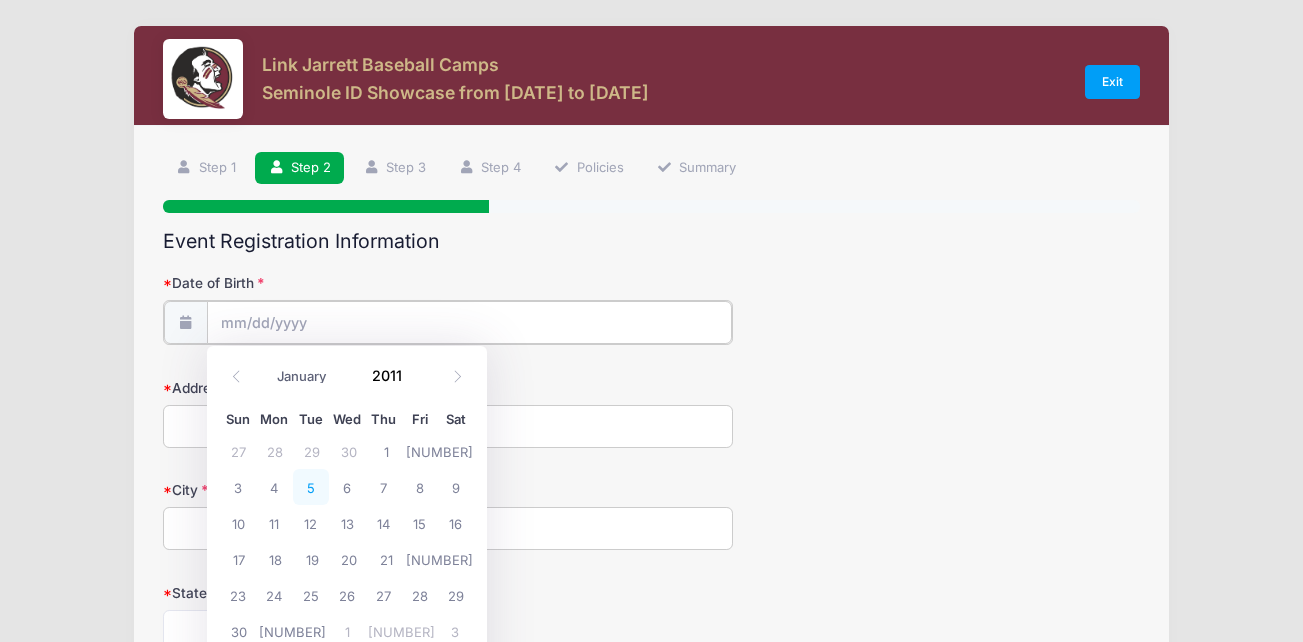 type on "[DATE]" 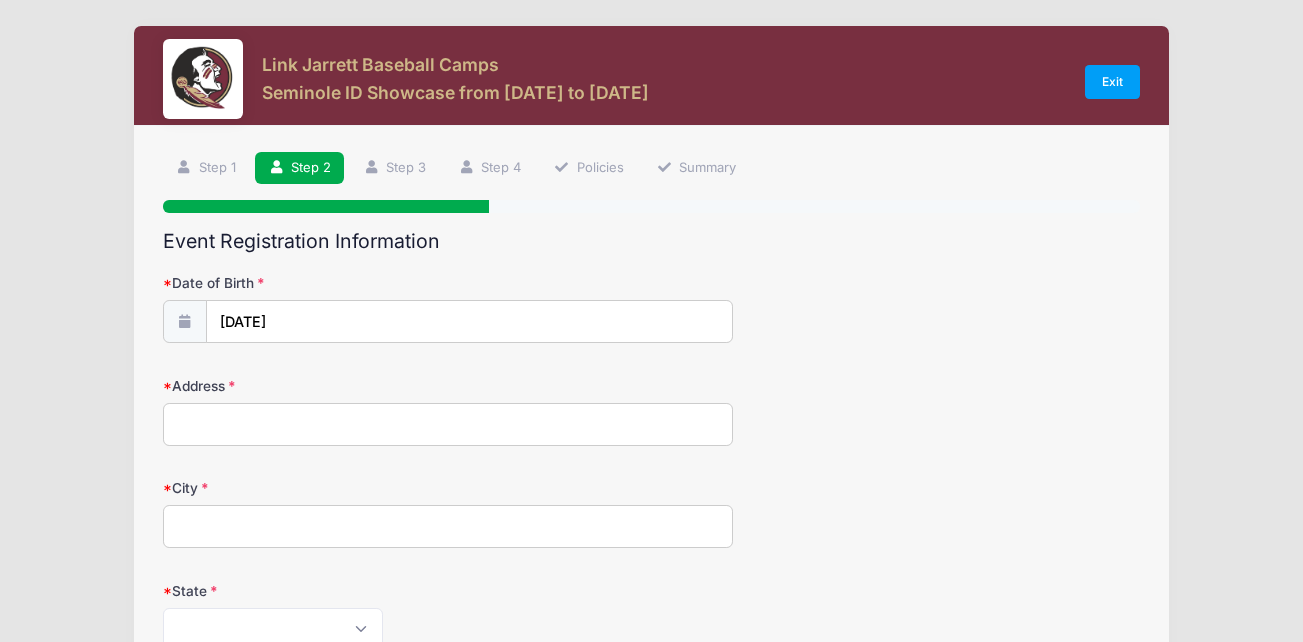 click on "Address" at bounding box center (448, 424) 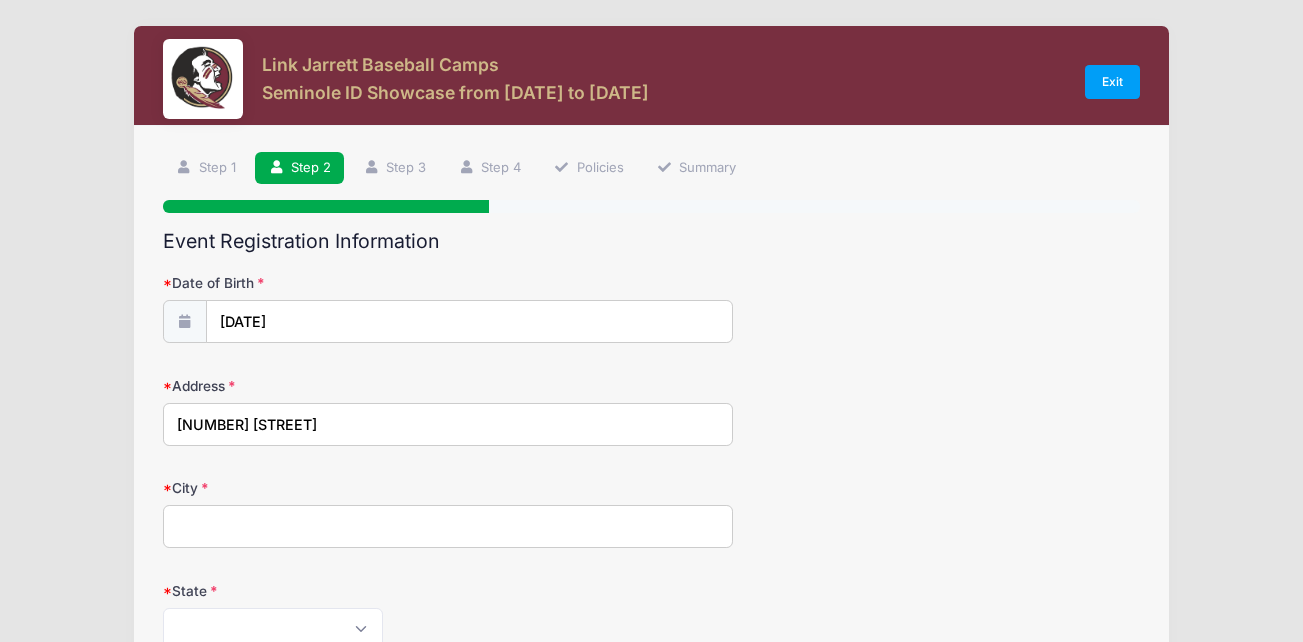 type on "[ADDRESS]" 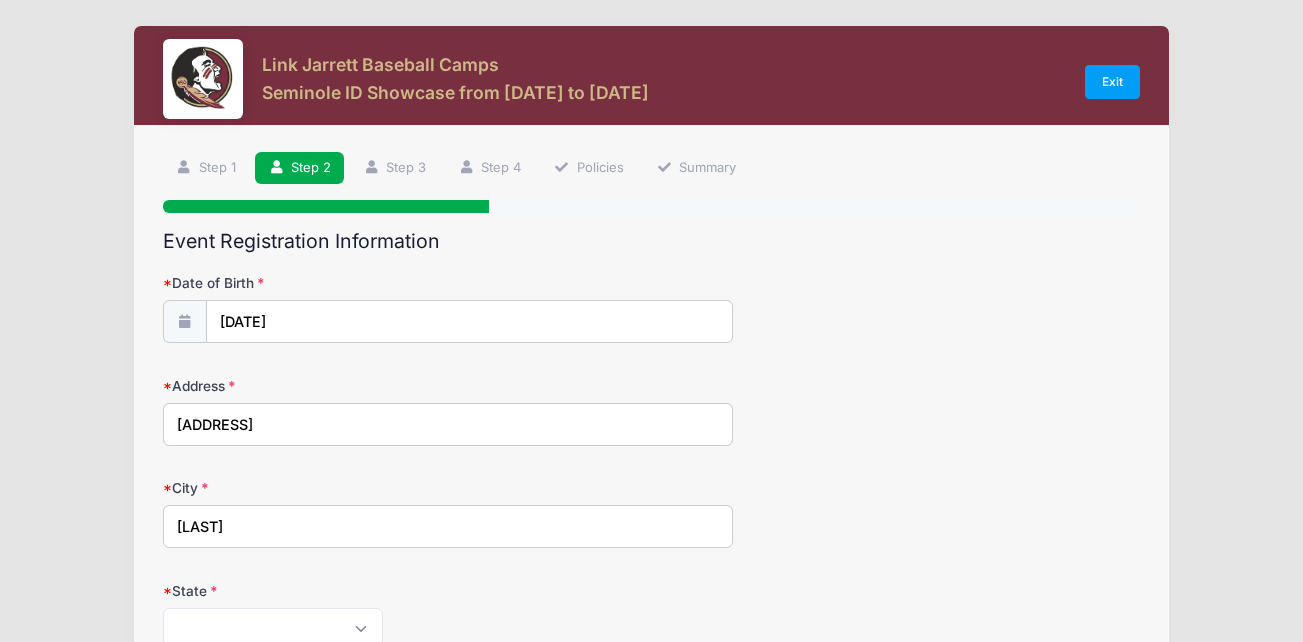type on "[LAST]" 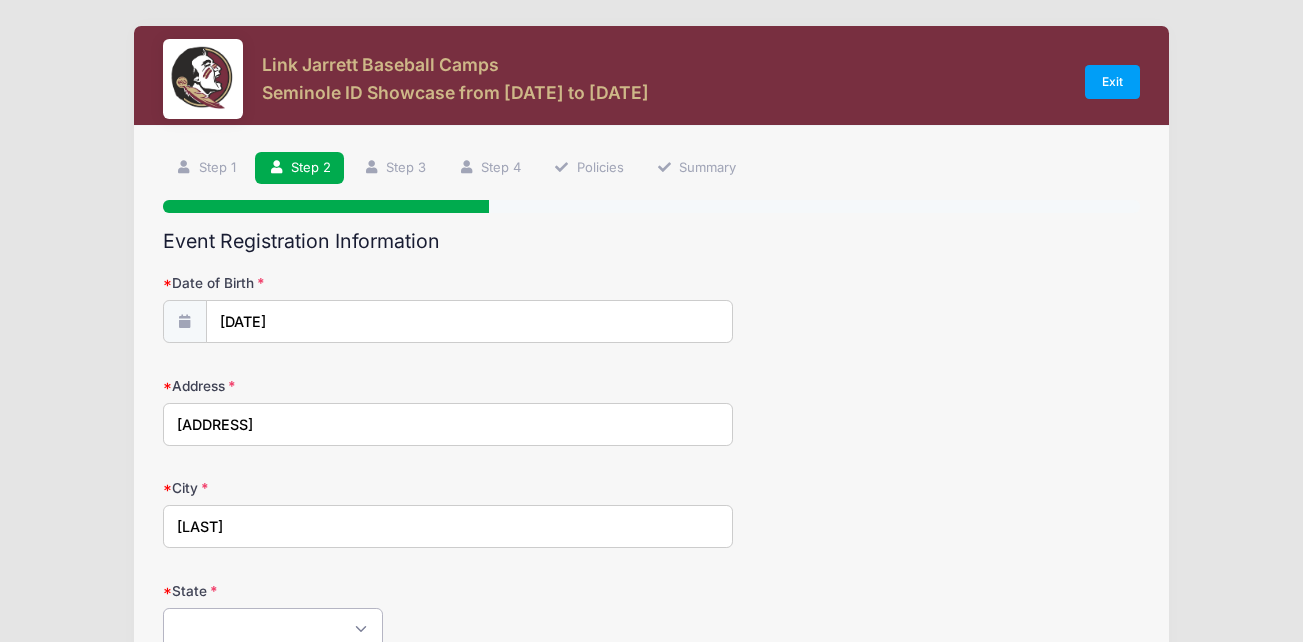 scroll, scrollTop: 9, scrollLeft: 0, axis: vertical 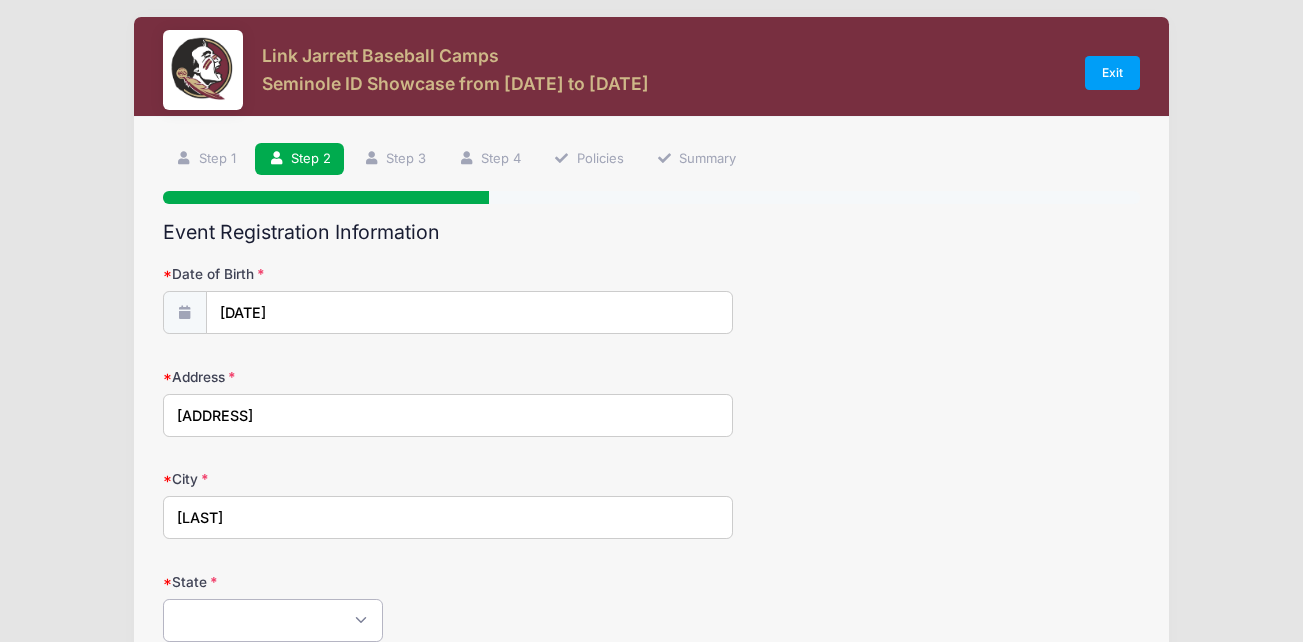 click on "[STATE_LIST]" at bounding box center (273, 620) 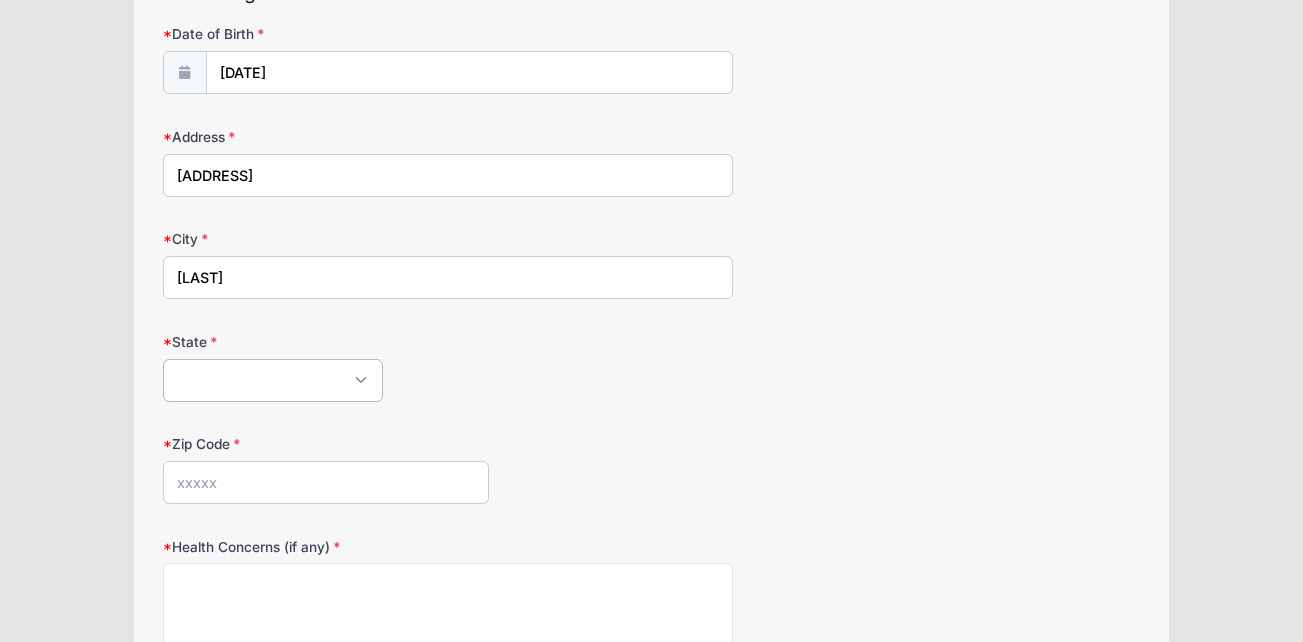 scroll, scrollTop: 251, scrollLeft: 0, axis: vertical 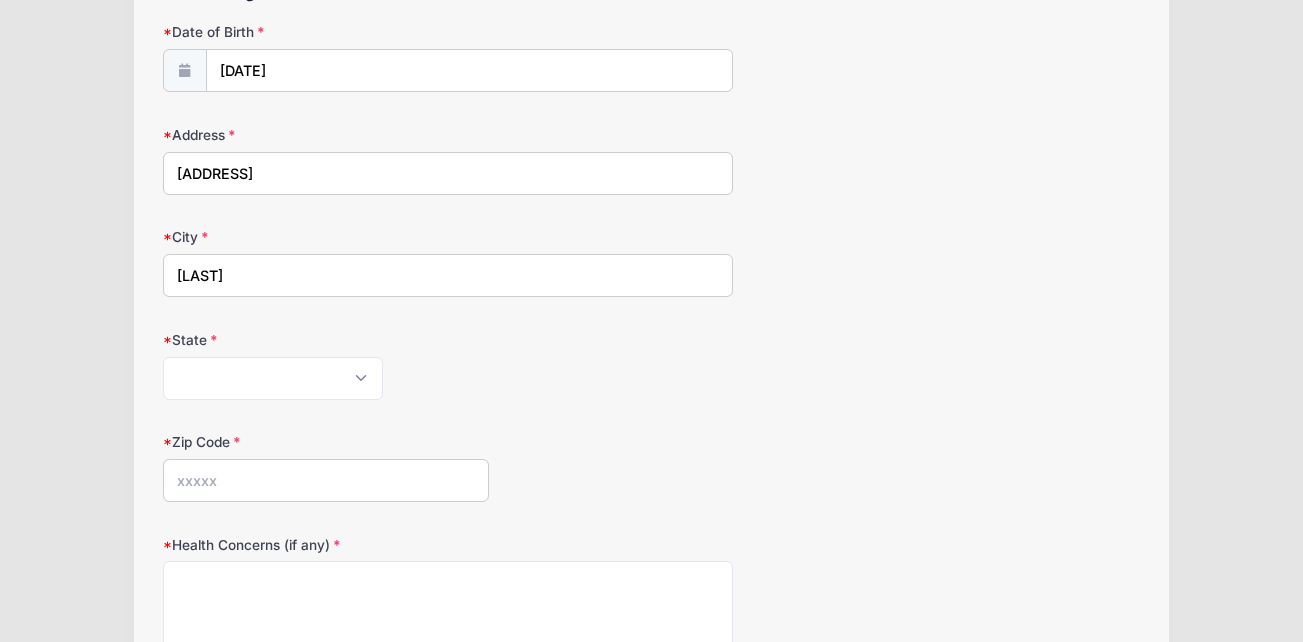 click on "Zip Code" at bounding box center (326, 480) 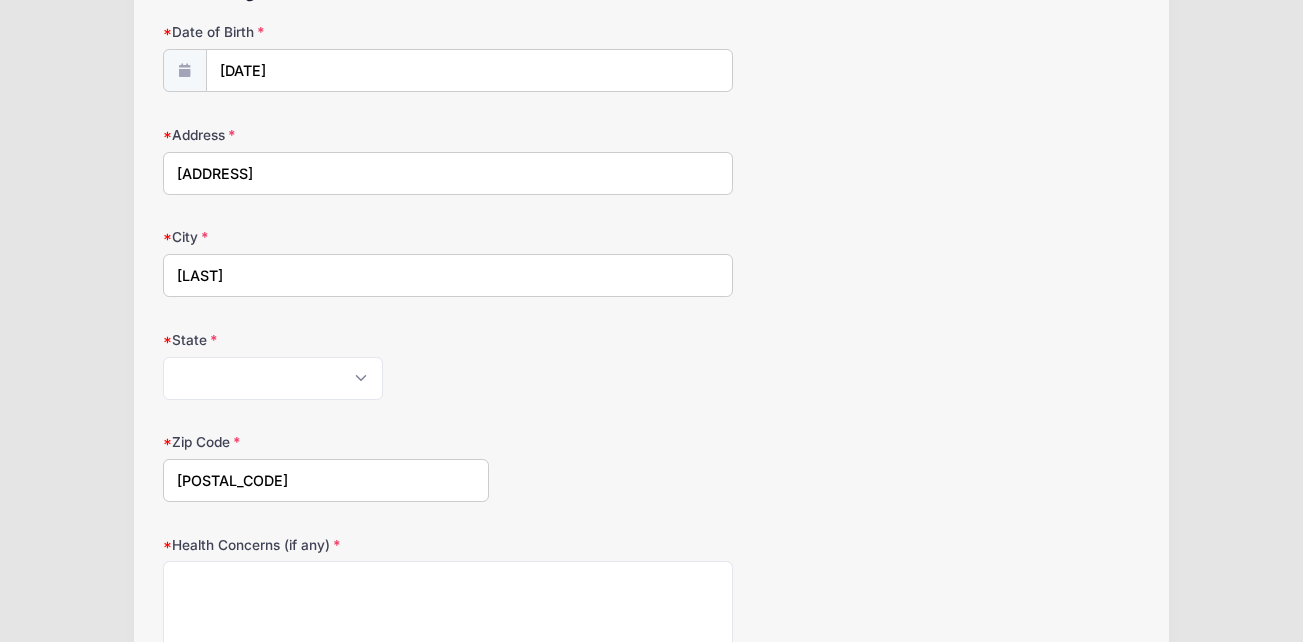 type on "[POSTAL_CODE]" 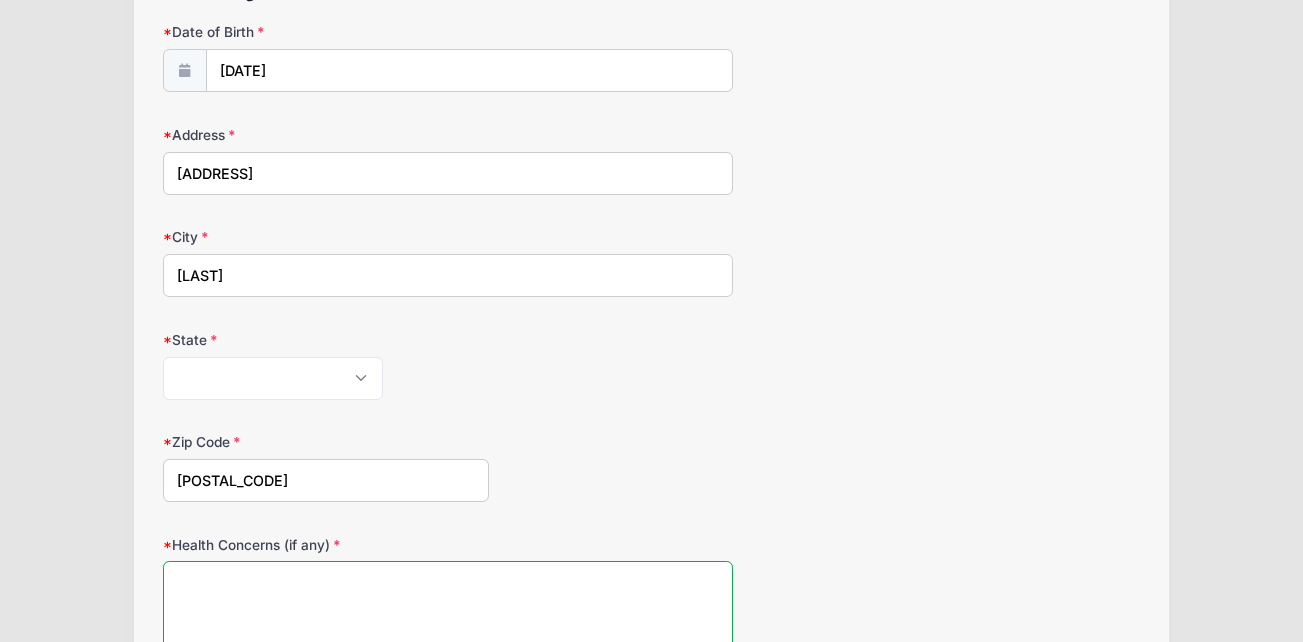 click on "Health Concerns (if any)" at bounding box center [448, 625] 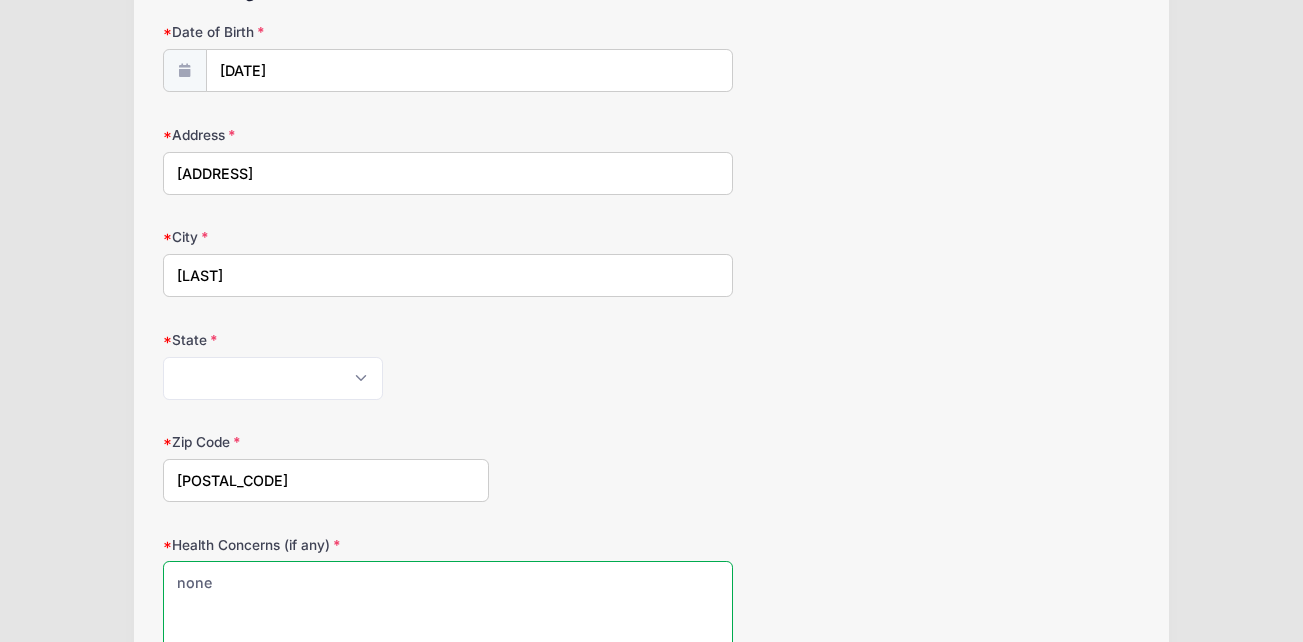 type on "none" 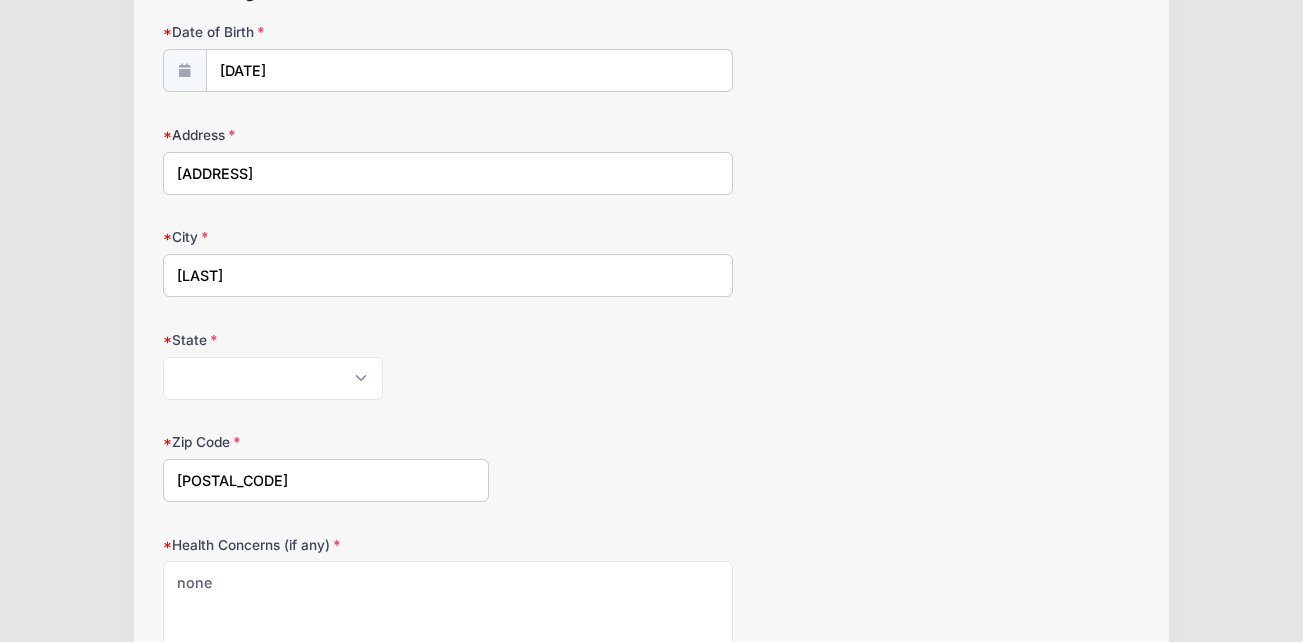drag, startPoint x: 566, startPoint y: 349, endPoint x: 603, endPoint y: 348, distance: 37.01351 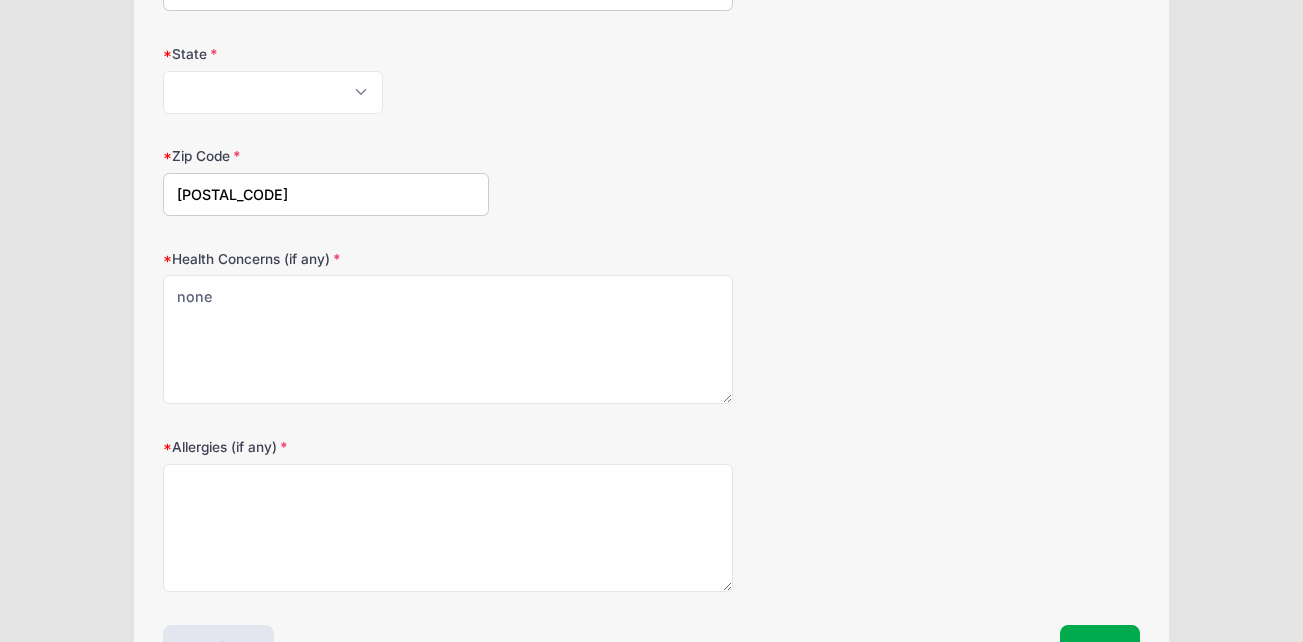 scroll, scrollTop: 559, scrollLeft: 0, axis: vertical 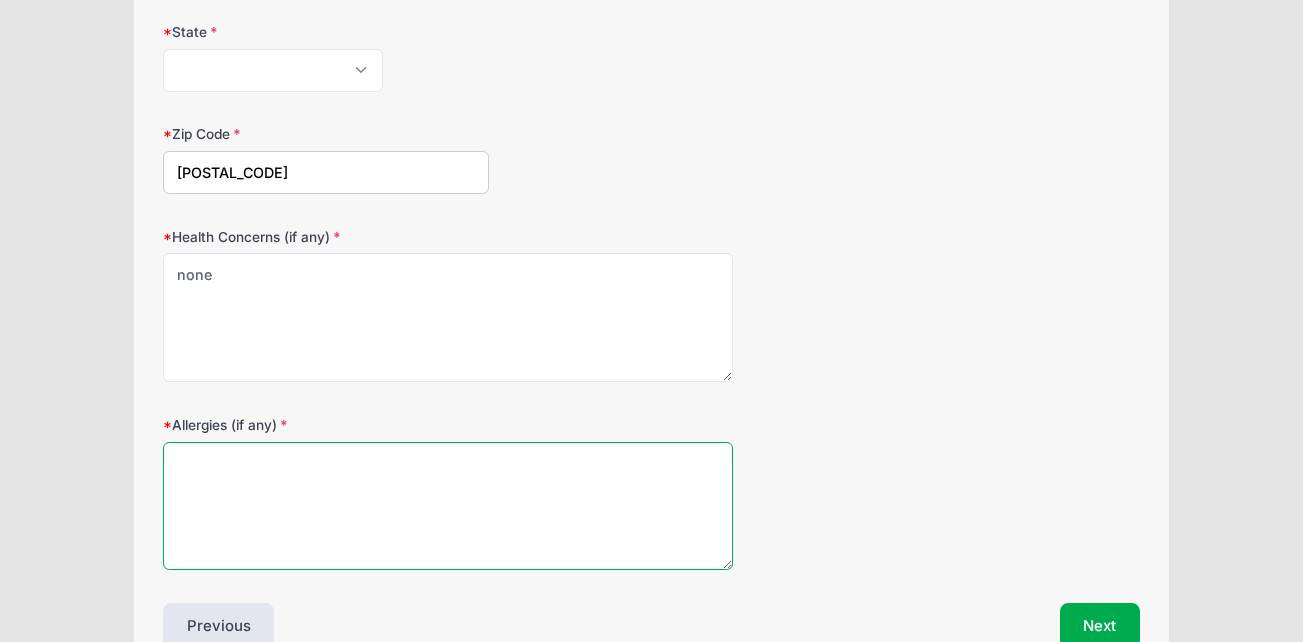 click on "Allergies (if any)" at bounding box center (448, 506) 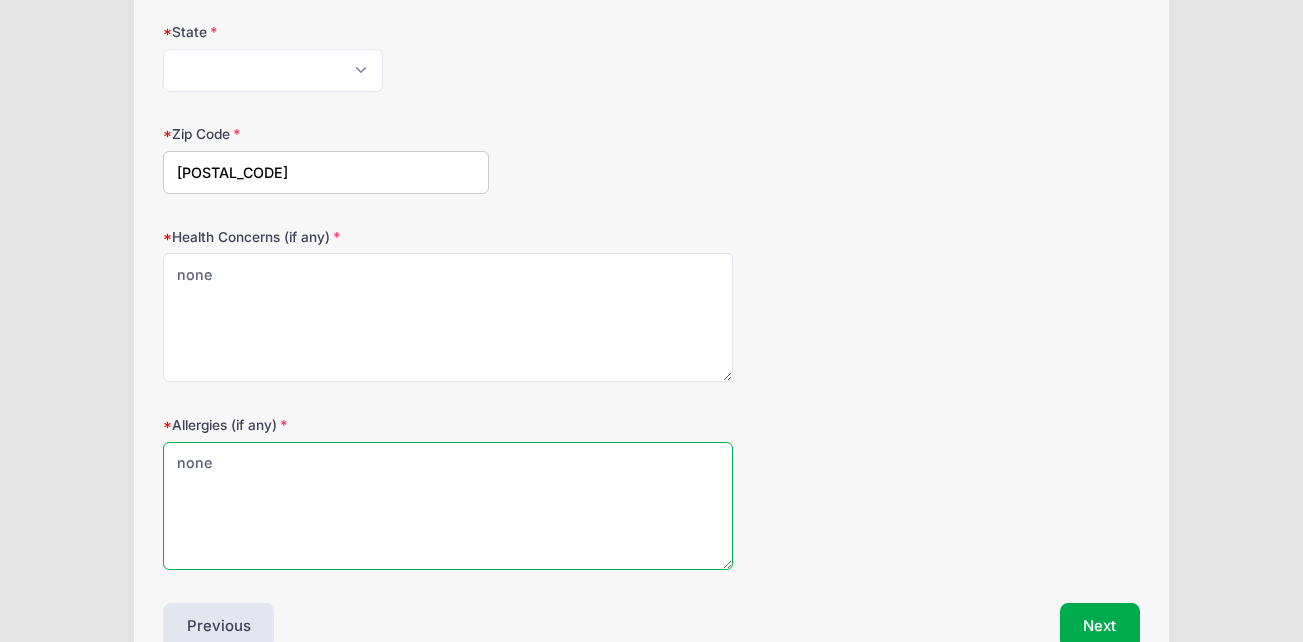 type on "none" 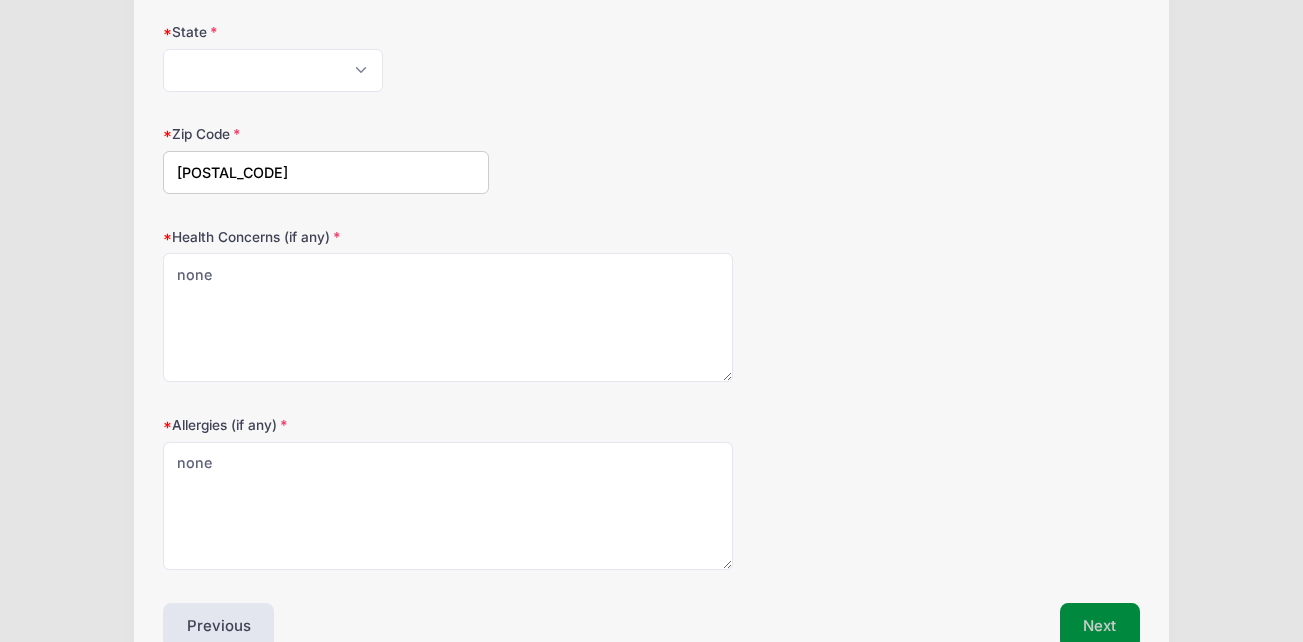scroll, scrollTop: 566, scrollLeft: 0, axis: vertical 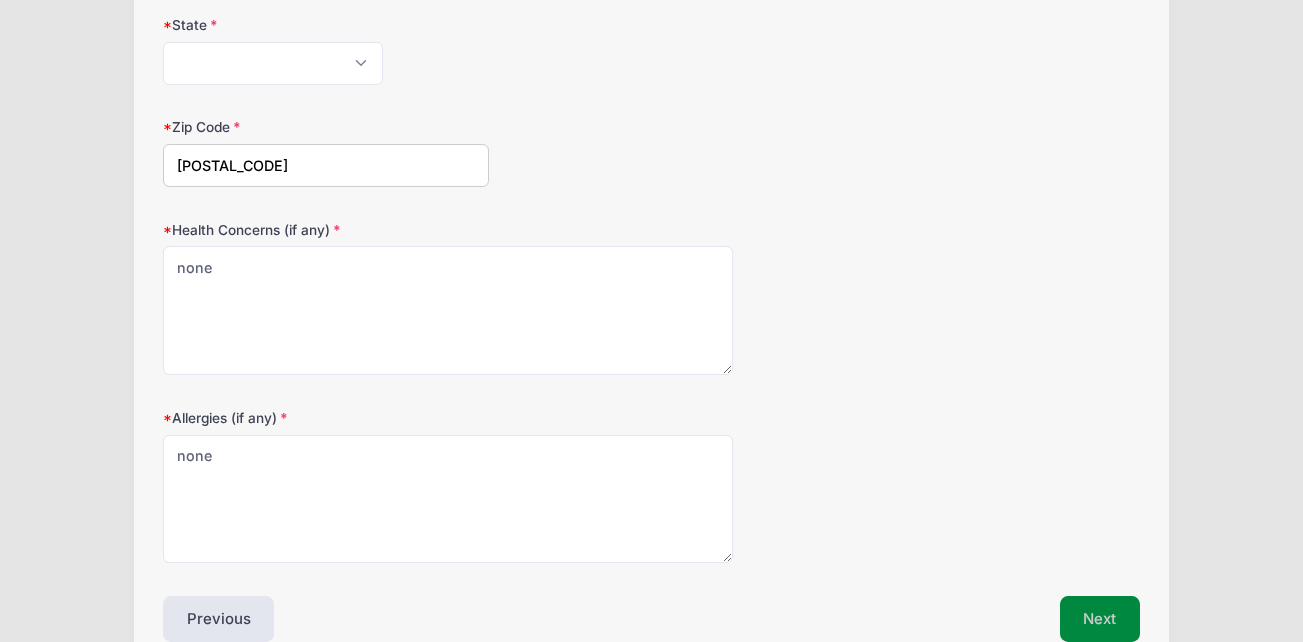 type 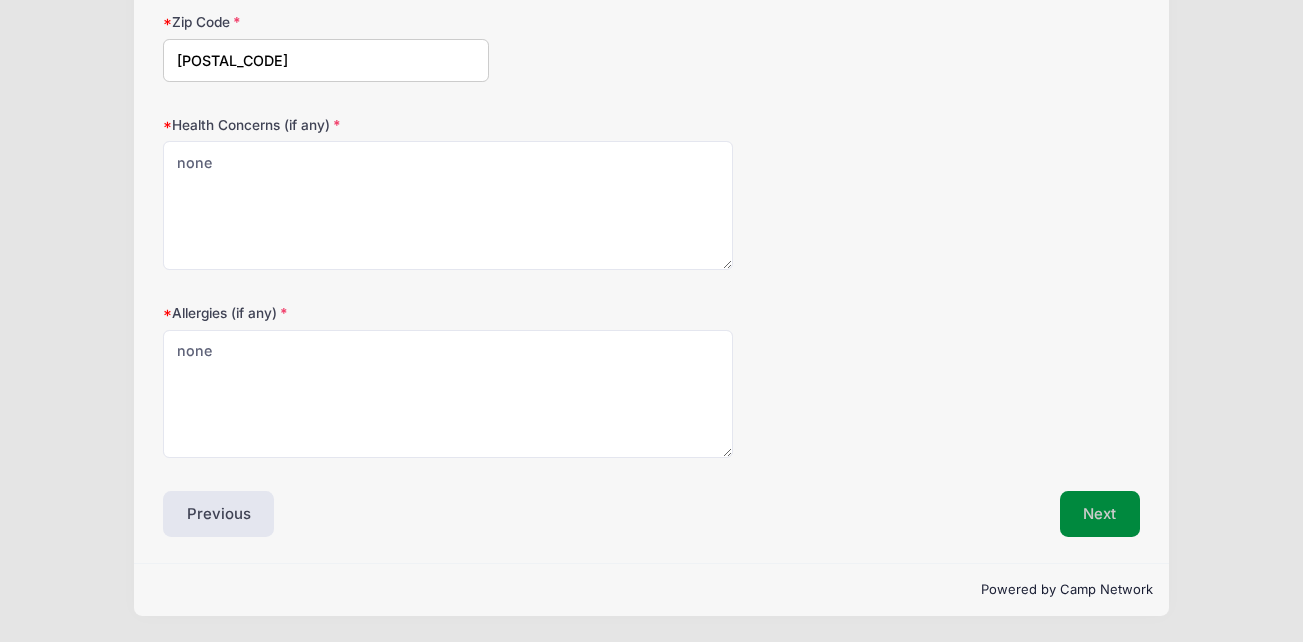 click on "Next" at bounding box center [1100, 514] 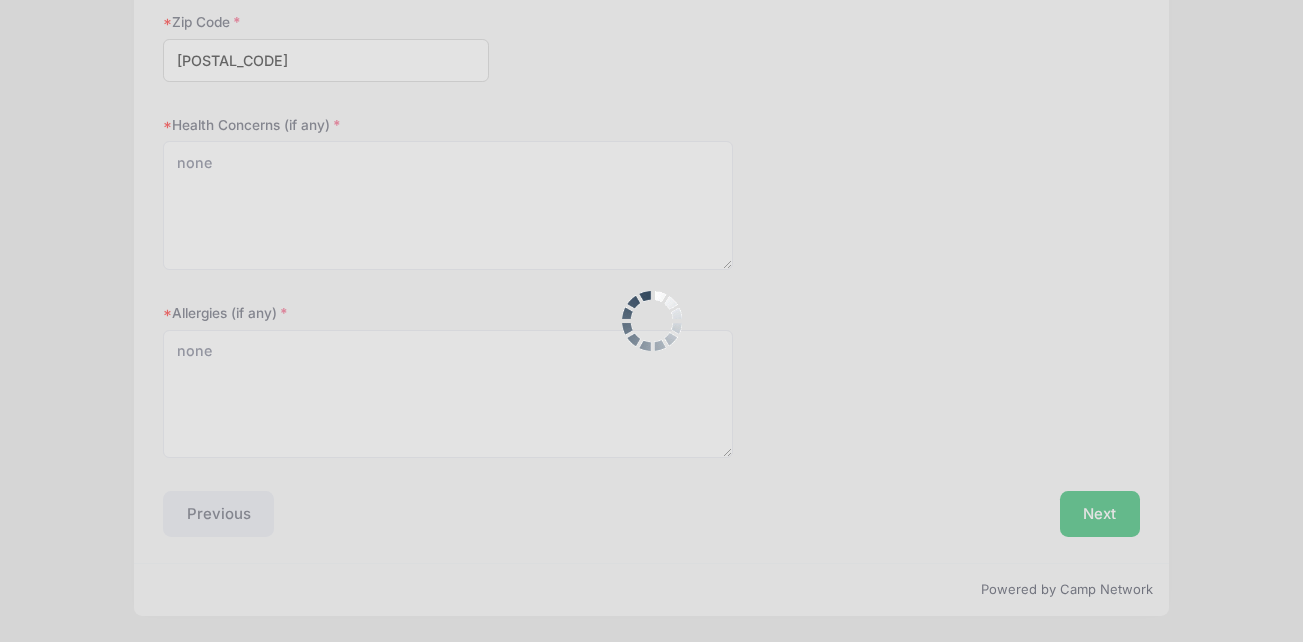 scroll, scrollTop: 0, scrollLeft: 0, axis: both 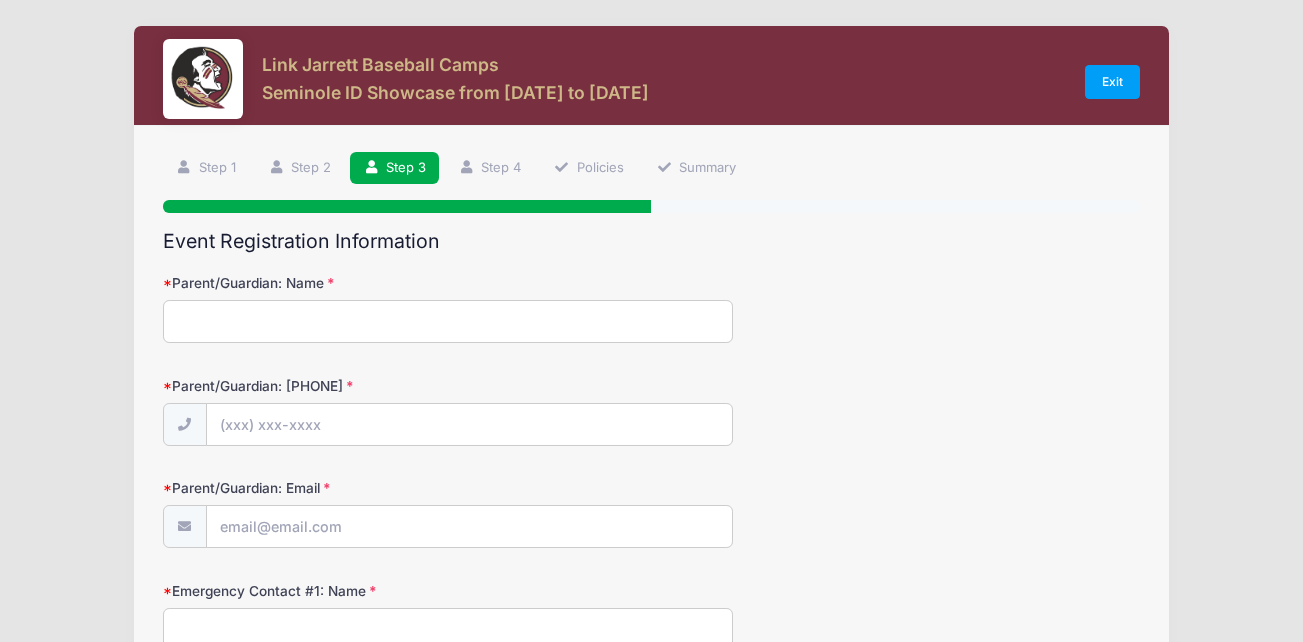 click on "Parent/Guardian: Name" at bounding box center (448, 321) 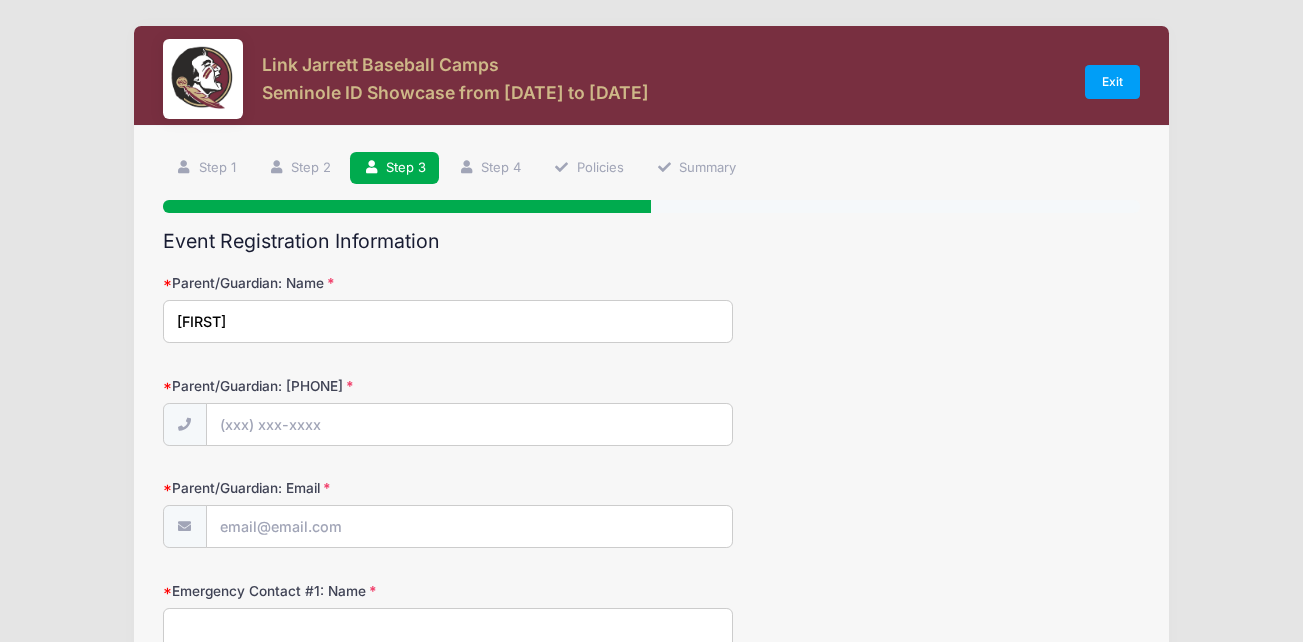 type on "[FIRST]" 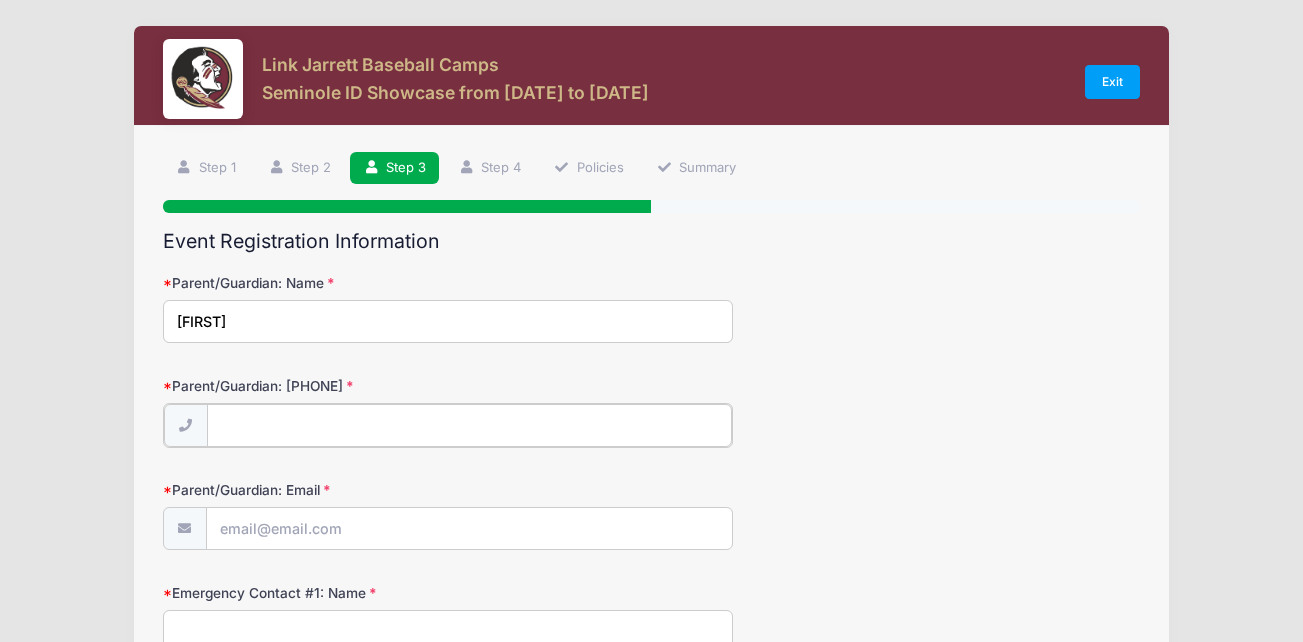 type 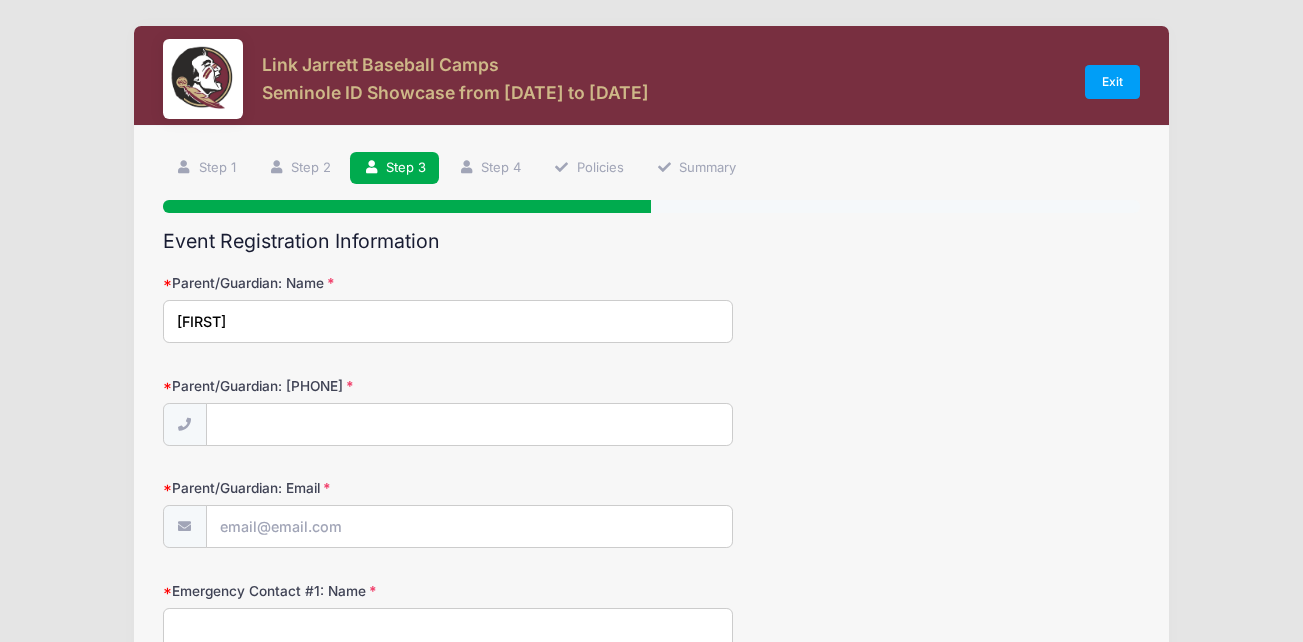 click on "[FIRST]" at bounding box center [448, 321] 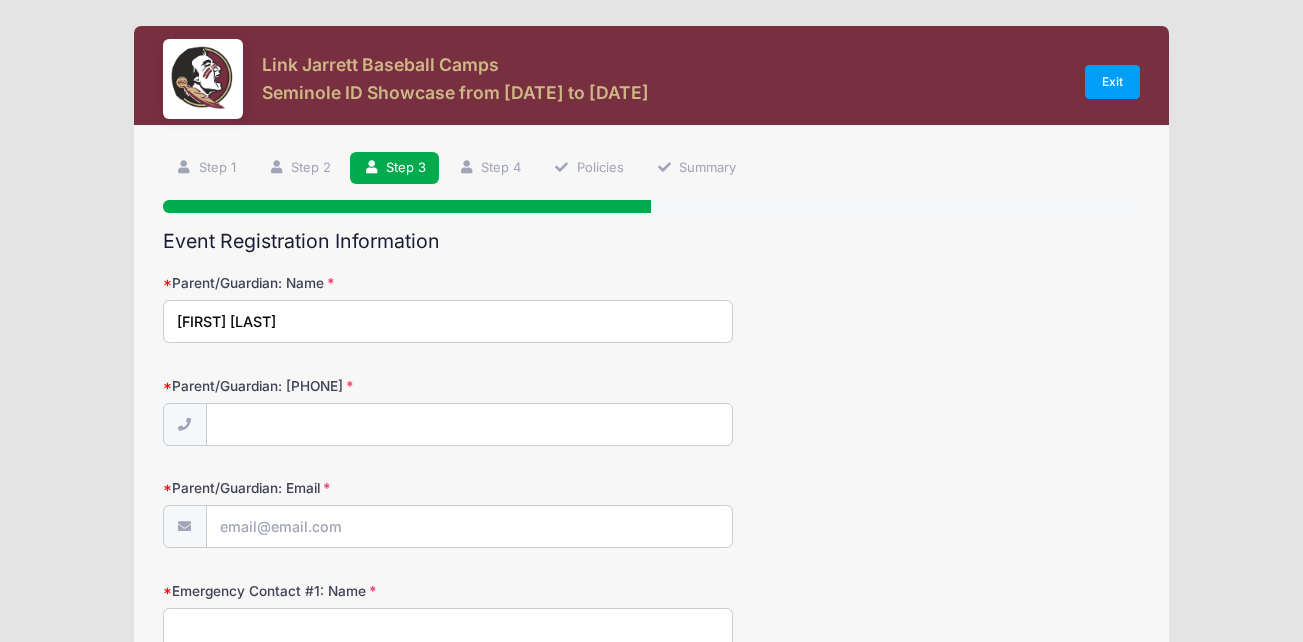 type on "[FIRST] [LAST]" 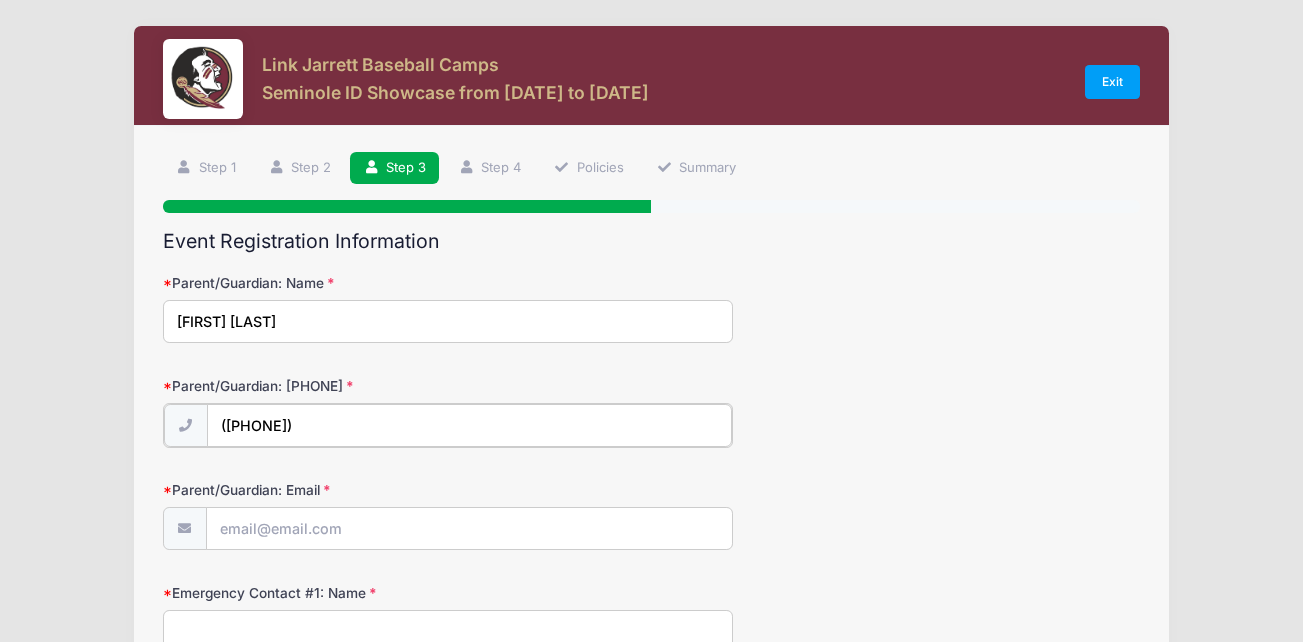 type on "([PHONE])" 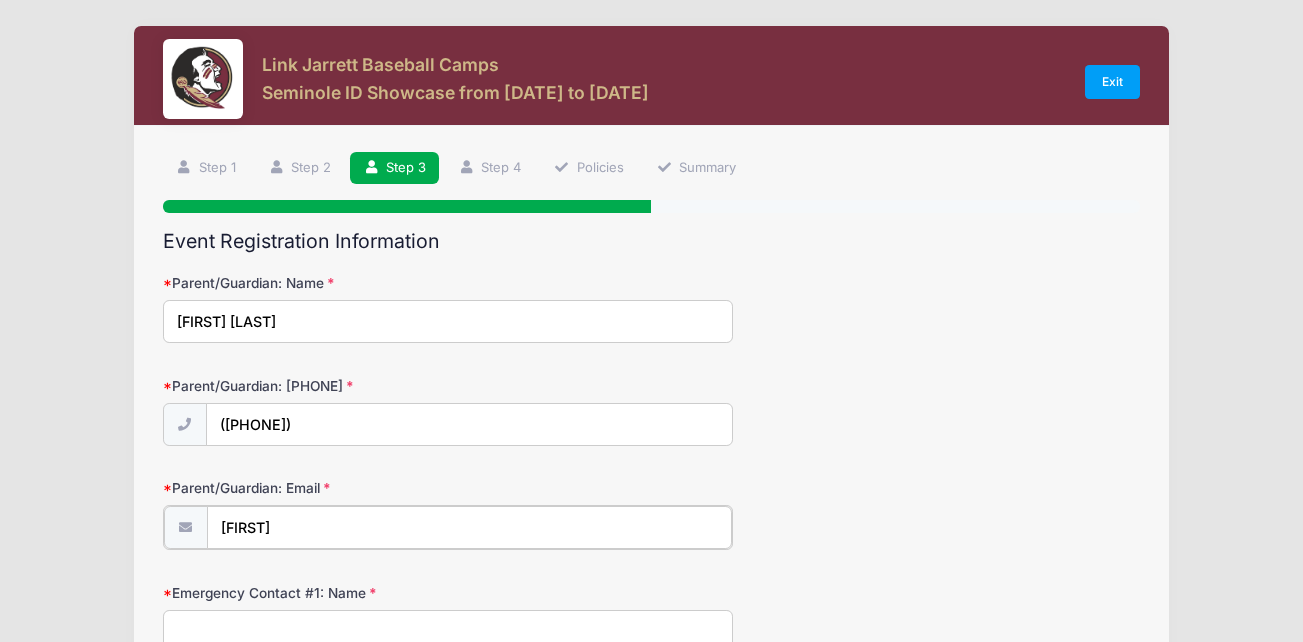 type on "[EMAIL]" 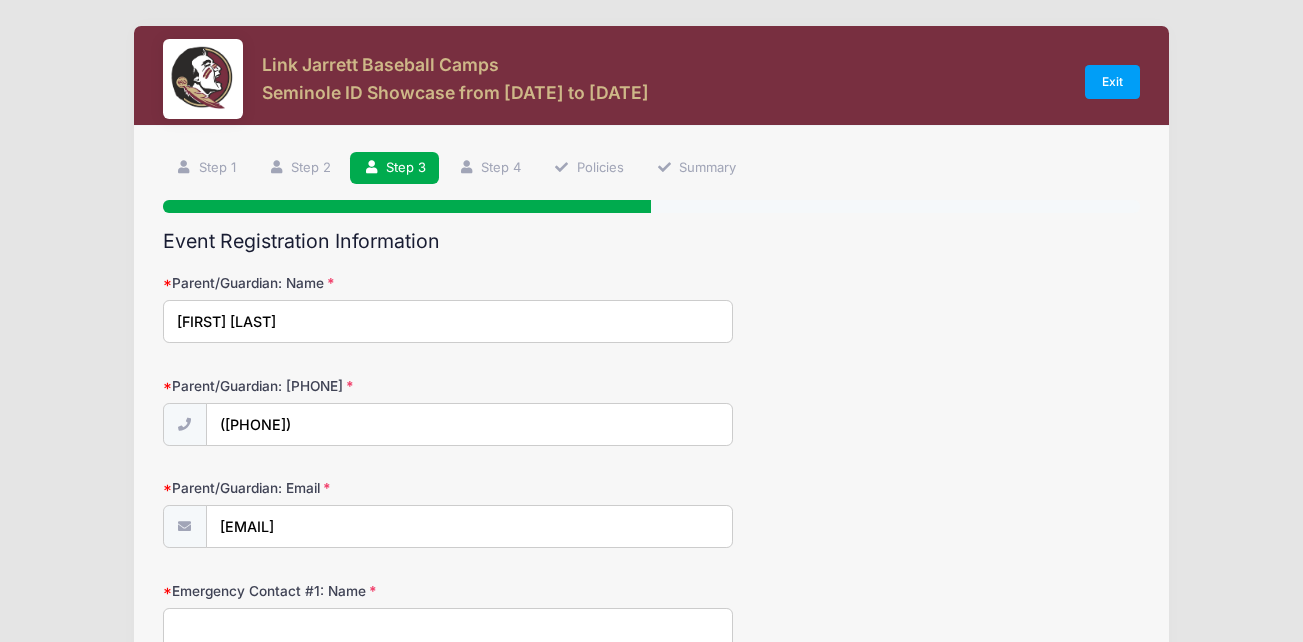 scroll, scrollTop: 9, scrollLeft: 0, axis: vertical 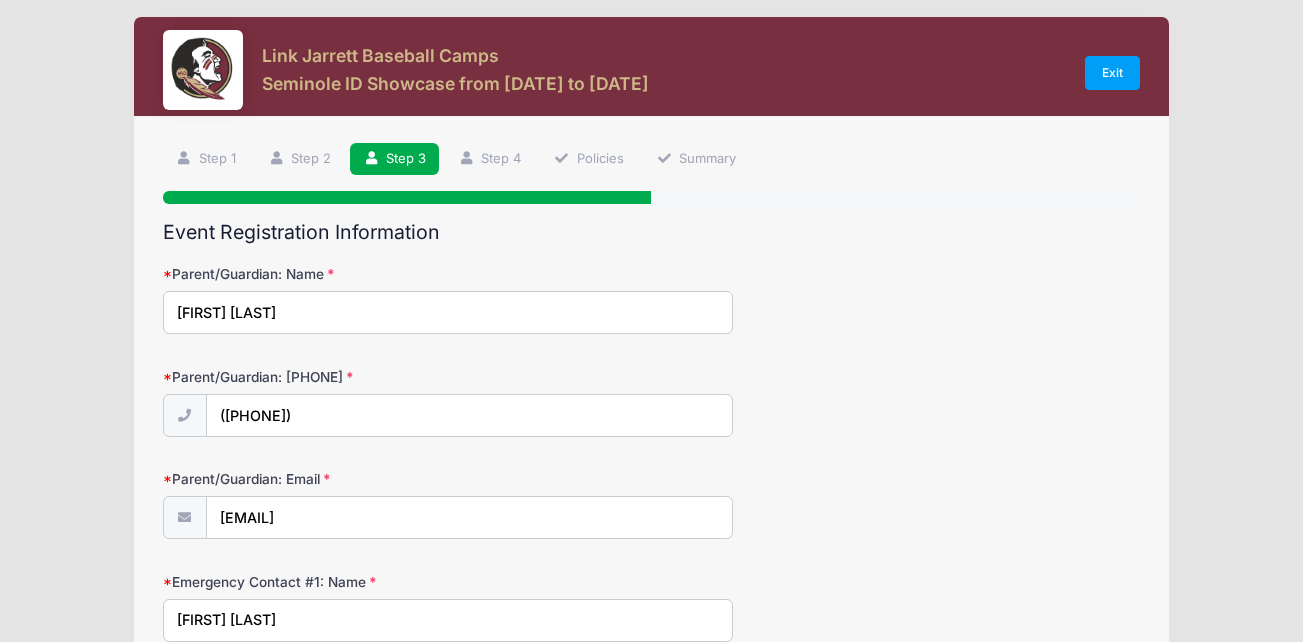 type on "[FIRST] [LAST]" 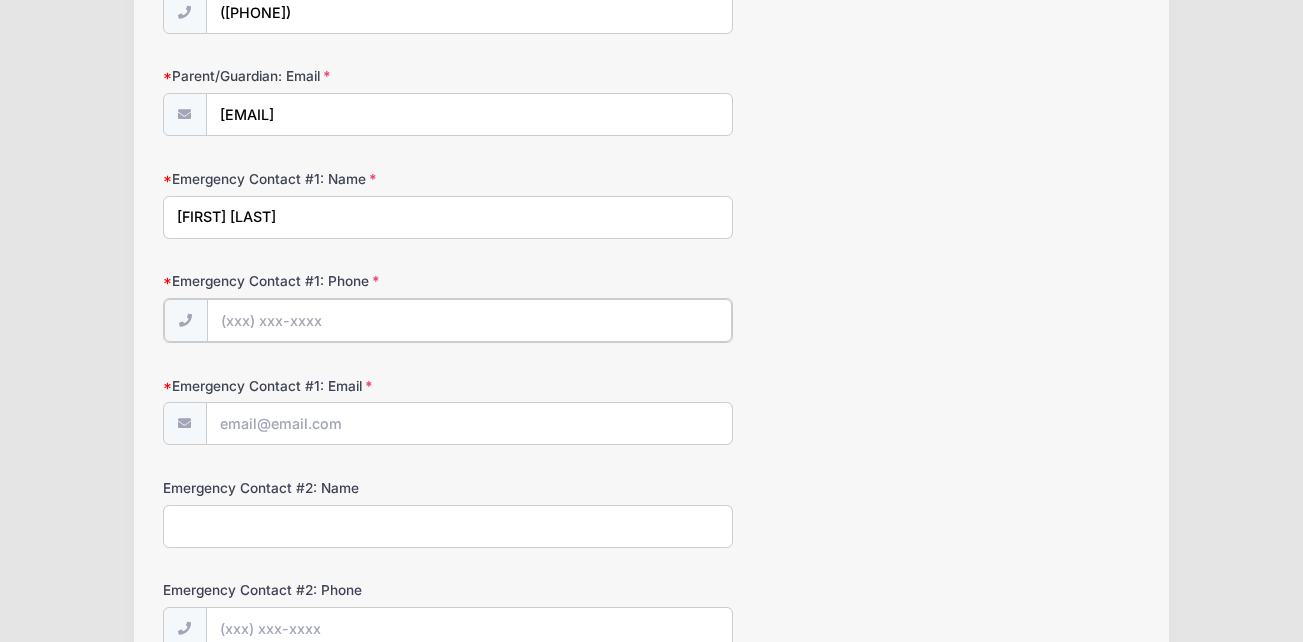 click on "Emergency Contact #1: Phone" at bounding box center [469, 320] 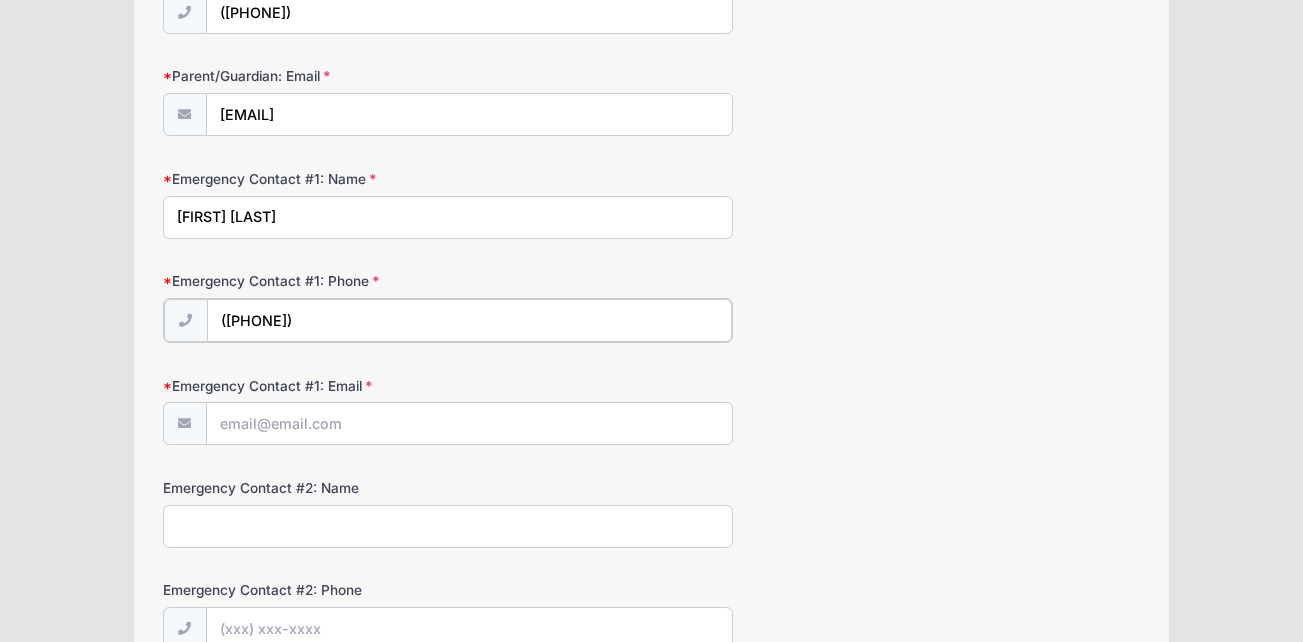 type on "([PHONE])" 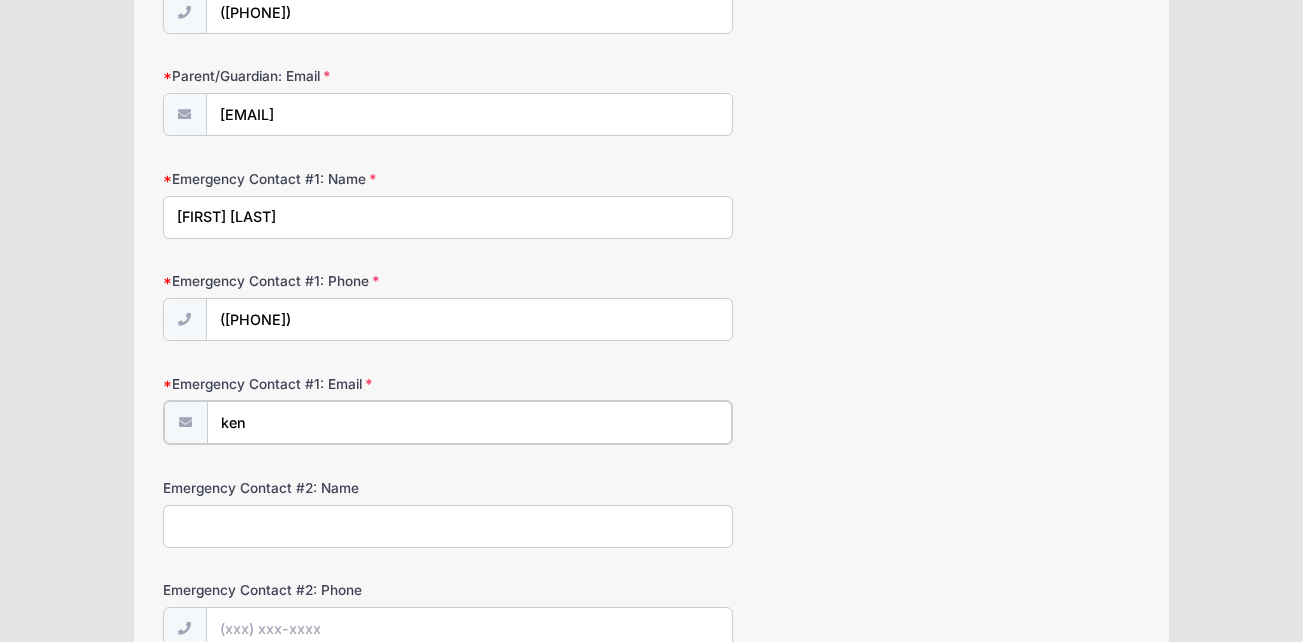 type on "[EMAIL]" 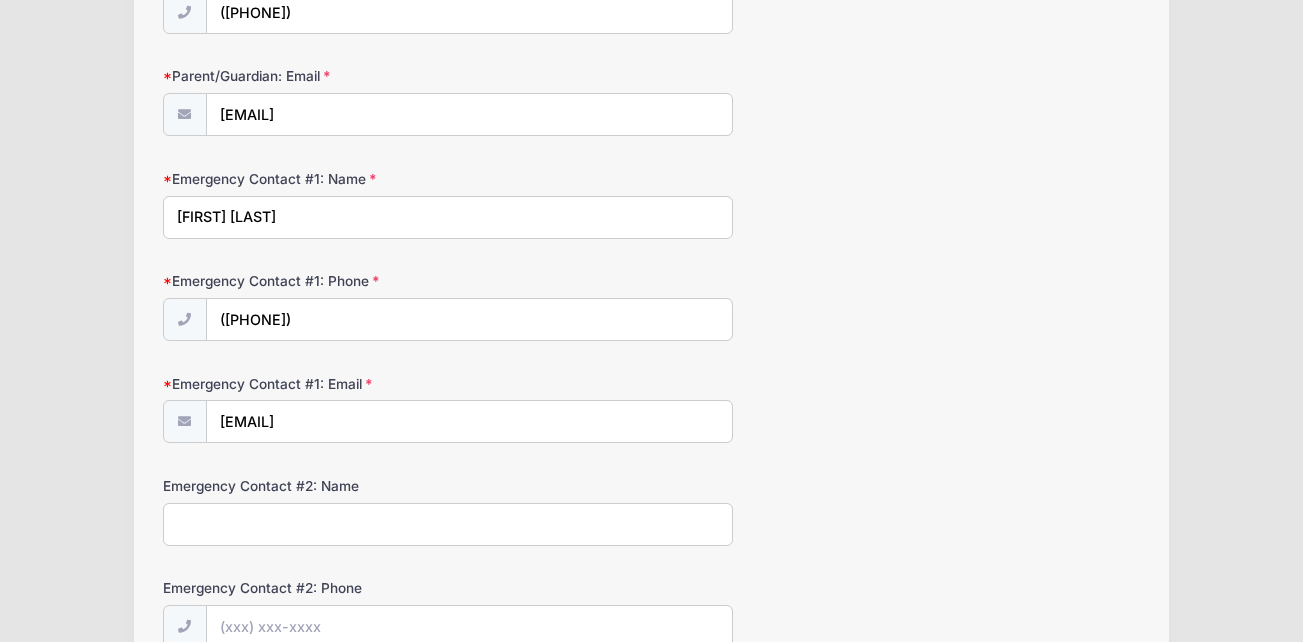click on "Emergency Contact #2: Name" at bounding box center (448, 524) 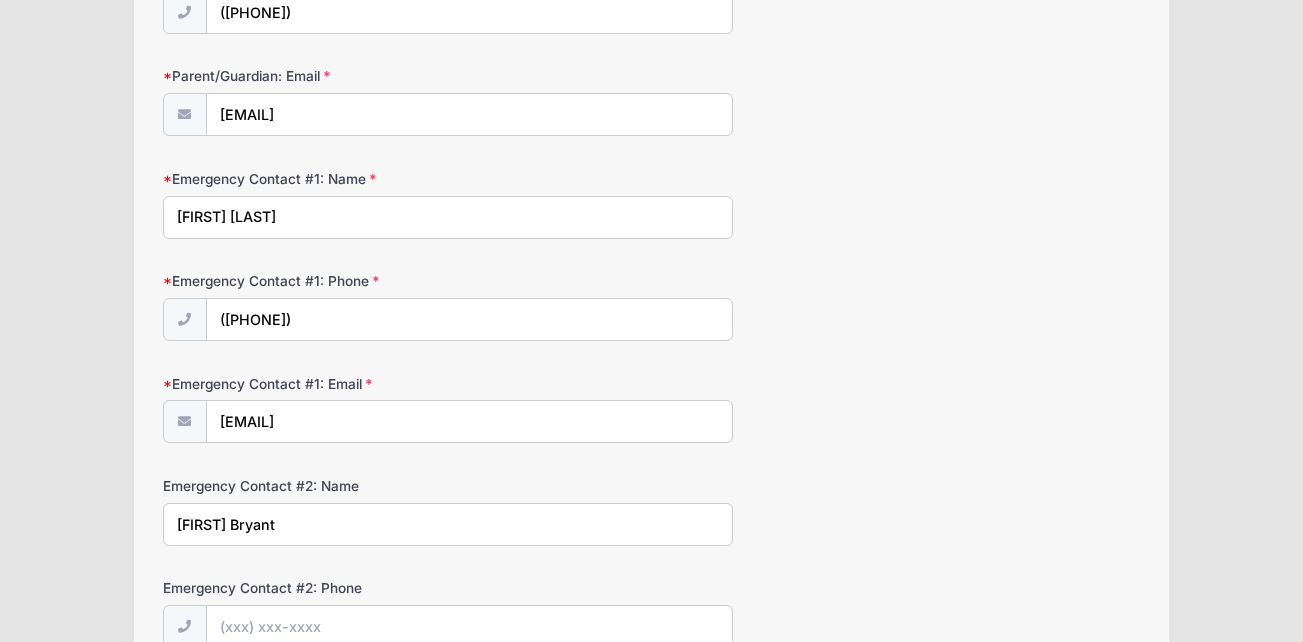 type on "[FIRST] Bryant" 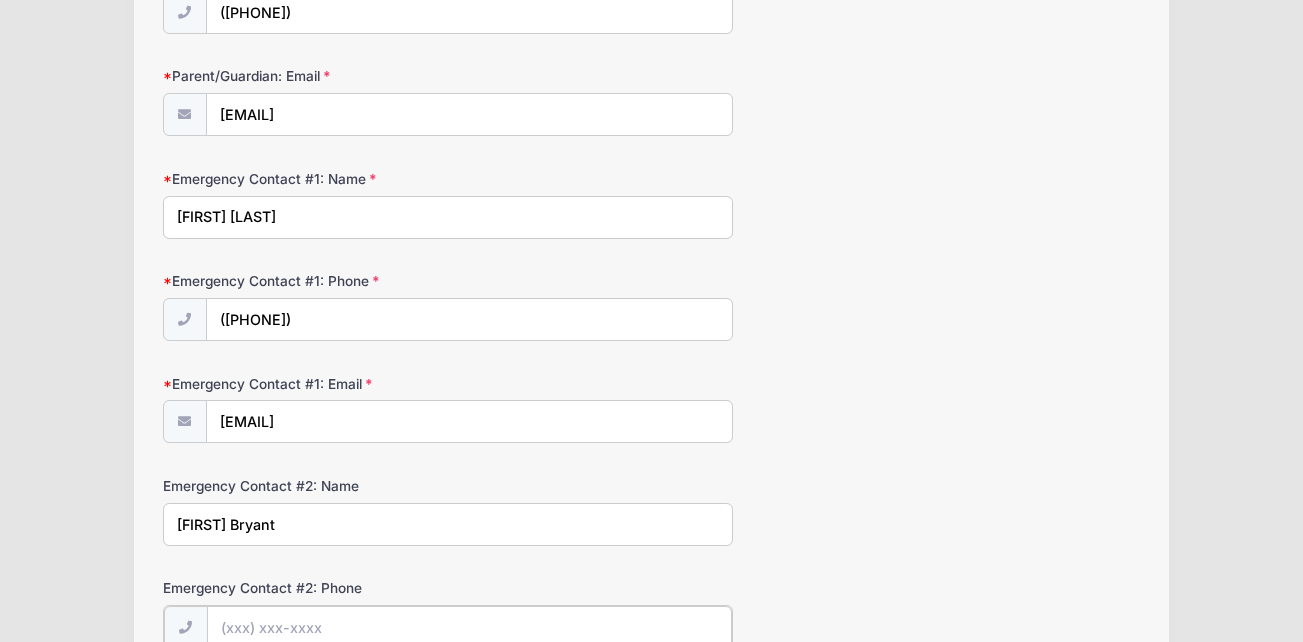 scroll, scrollTop: 419, scrollLeft: 0, axis: vertical 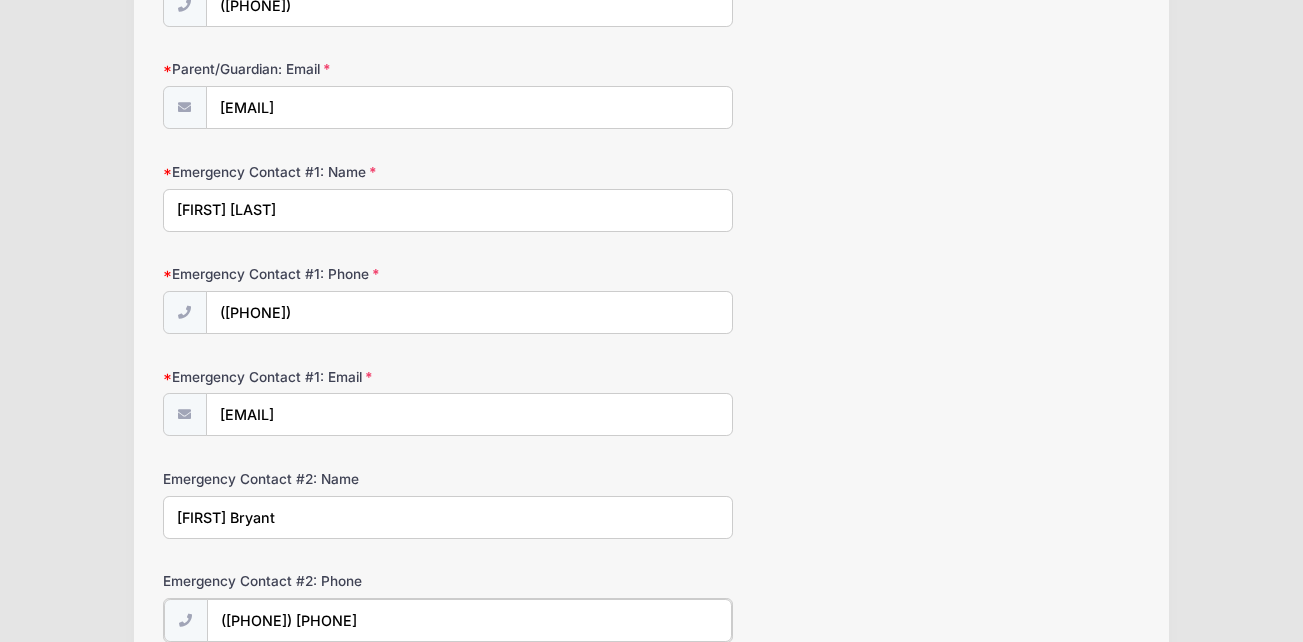 type on "([PHONE]) [PHONE]" 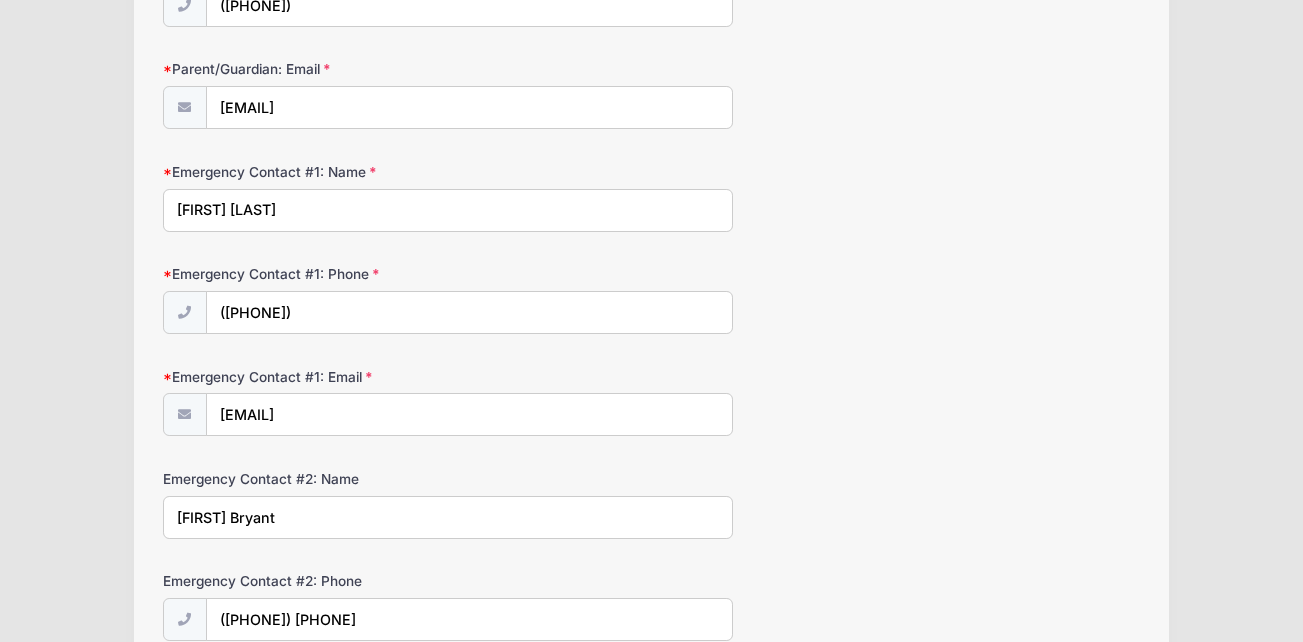 scroll, scrollTop: 821, scrollLeft: 0, axis: vertical 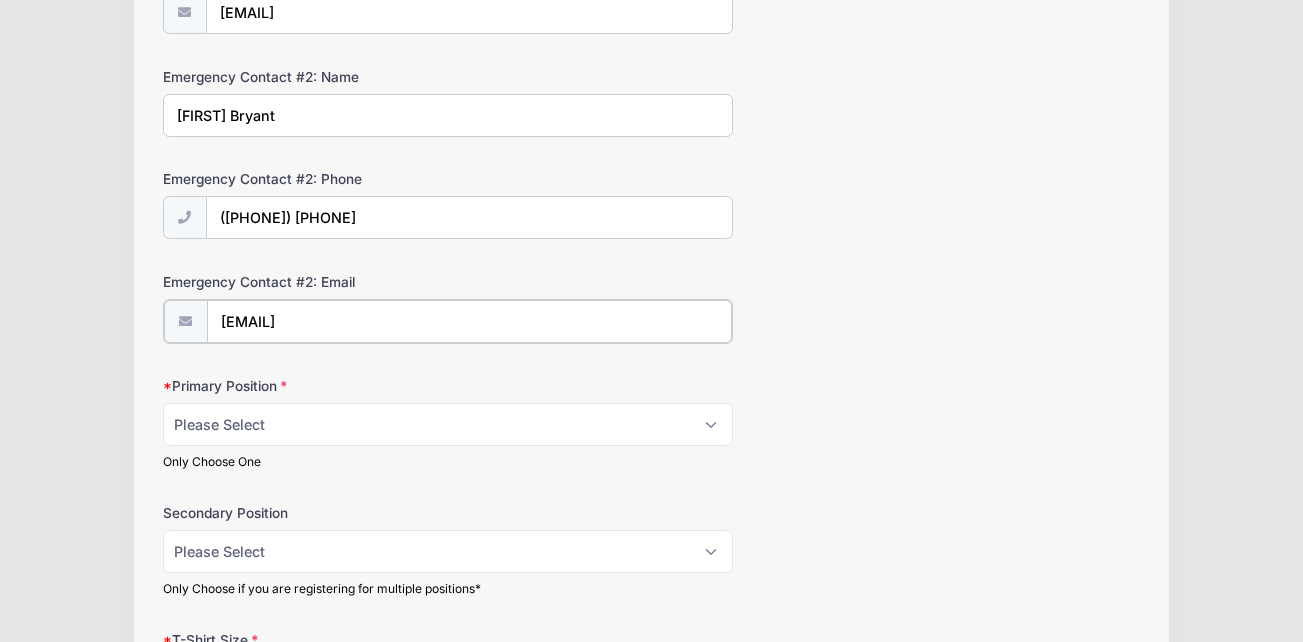 click on "[EMAIL]" at bounding box center (469, 321) 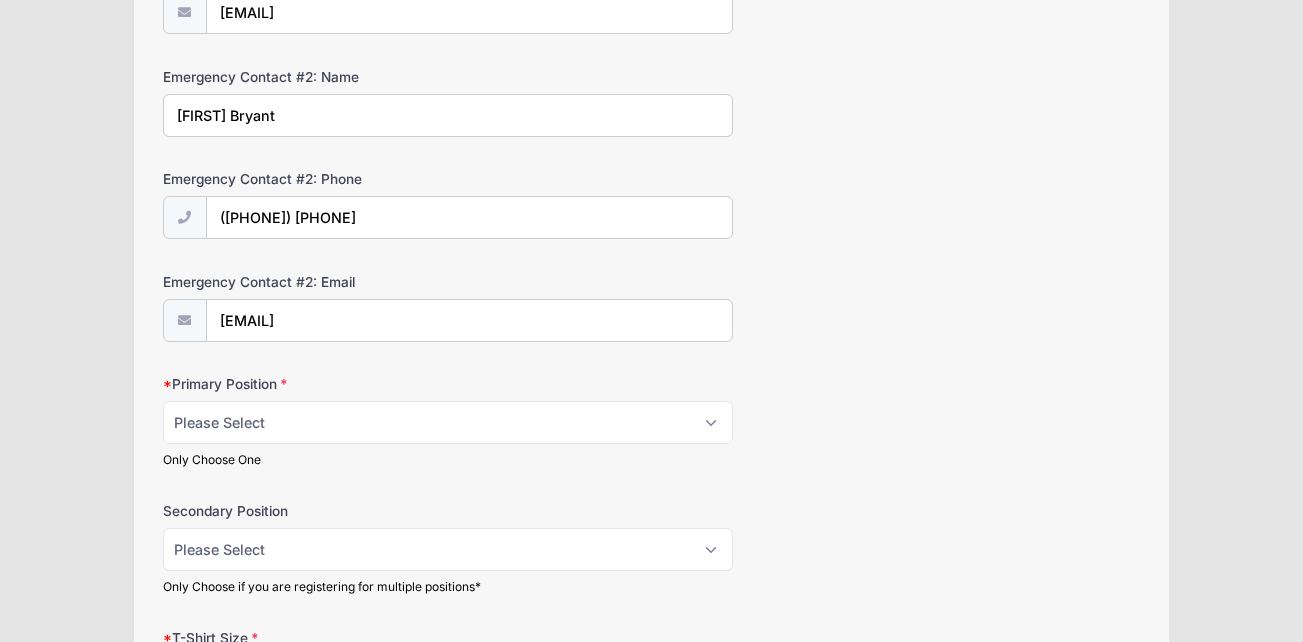 click on "Primary Position" at bounding box center (326, 384) 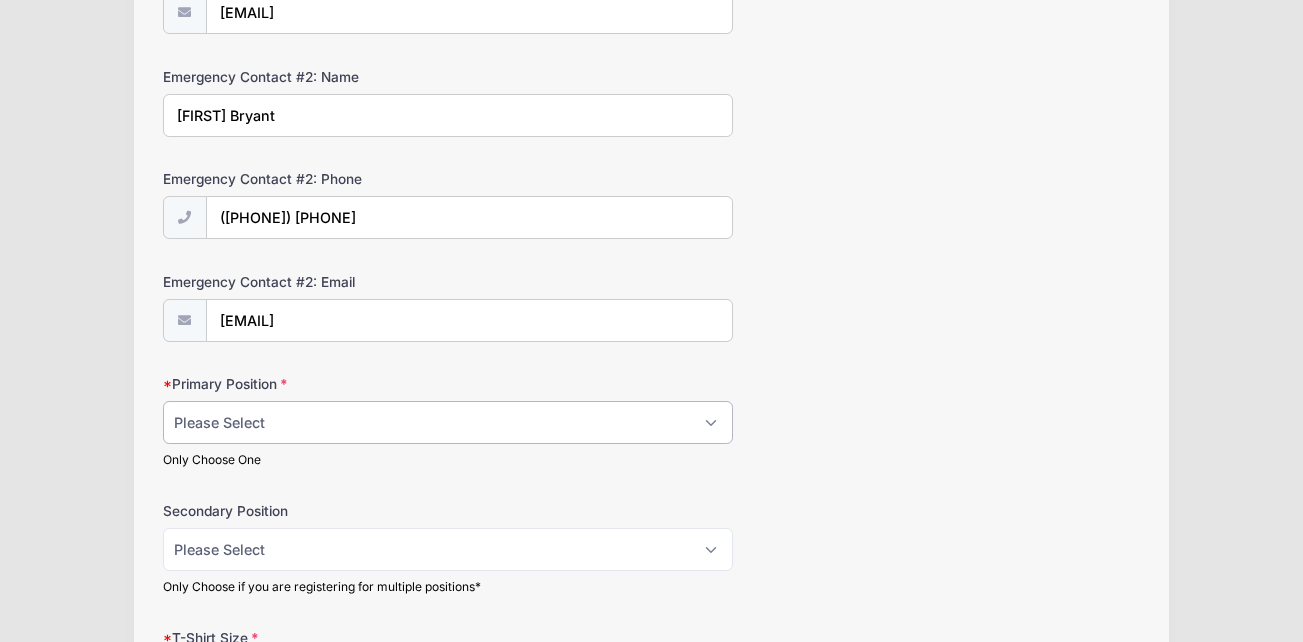 click on "Please Select [POSITION]
[POSITION]
C
1B
2B
3B
SS
OF" at bounding box center (448, 422) 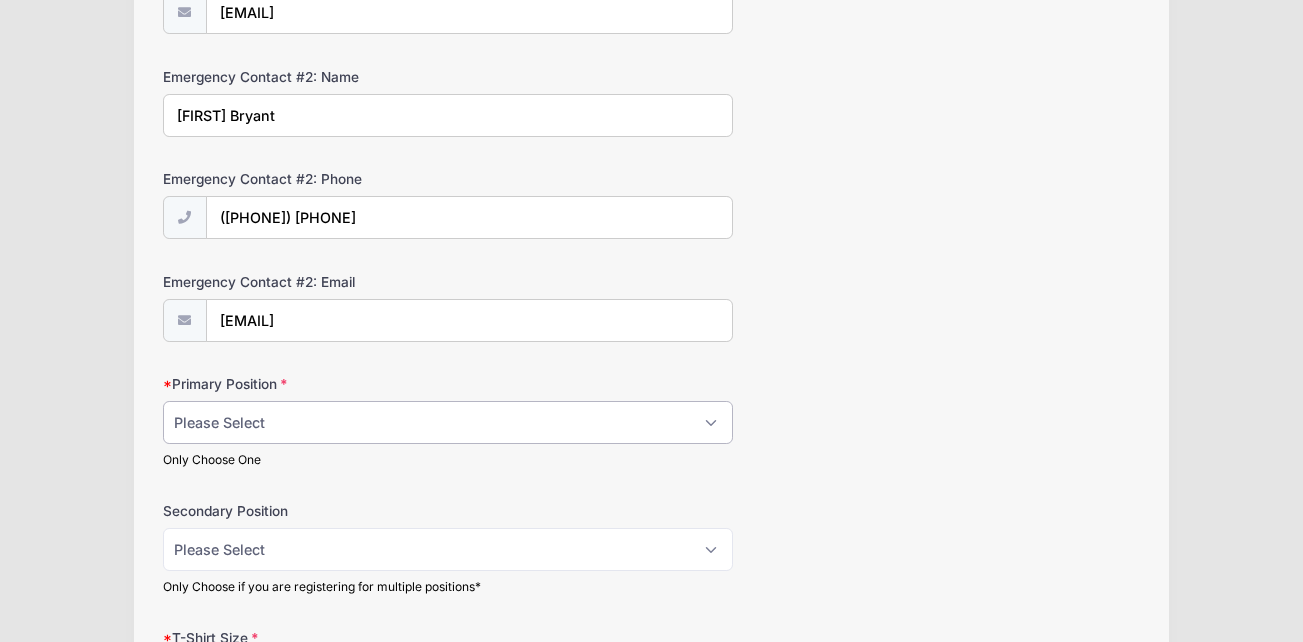 click on "Please Select [POSITION]
[POSITION]
C
1B
2B
3B
SS
OF" at bounding box center (448, 422) 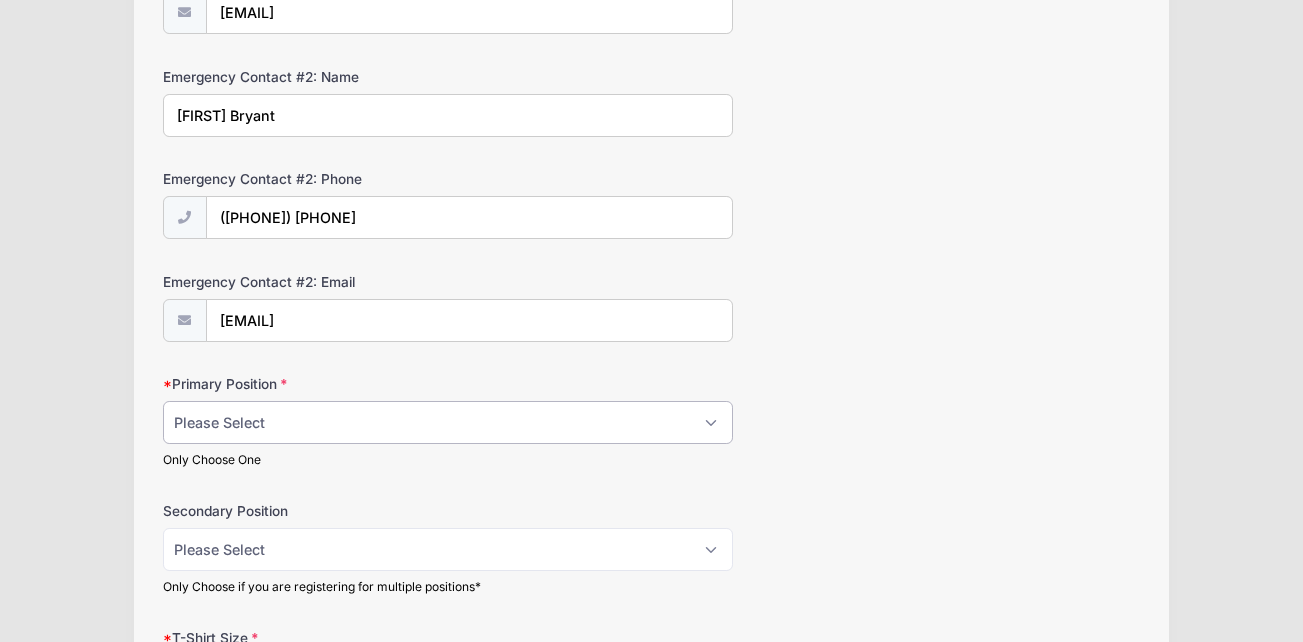 select on "1B" 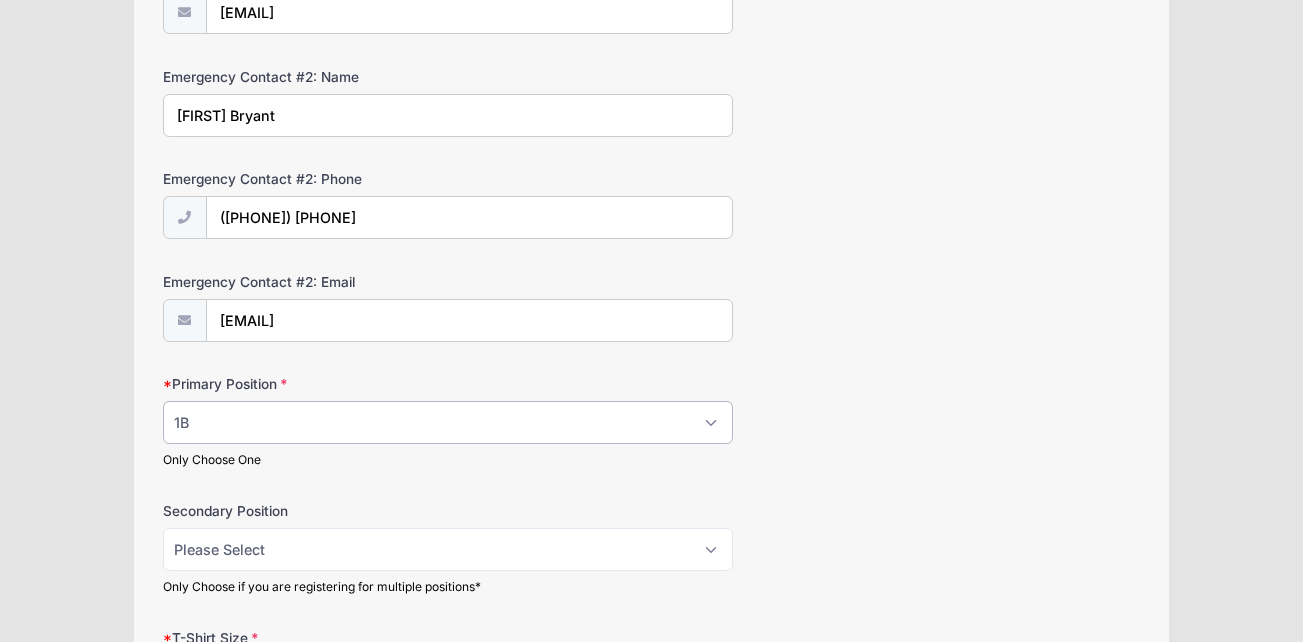 click on "Please Select [POSITION]
[POSITION]
C
1B
2B
3B
SS
OF" at bounding box center (448, 422) 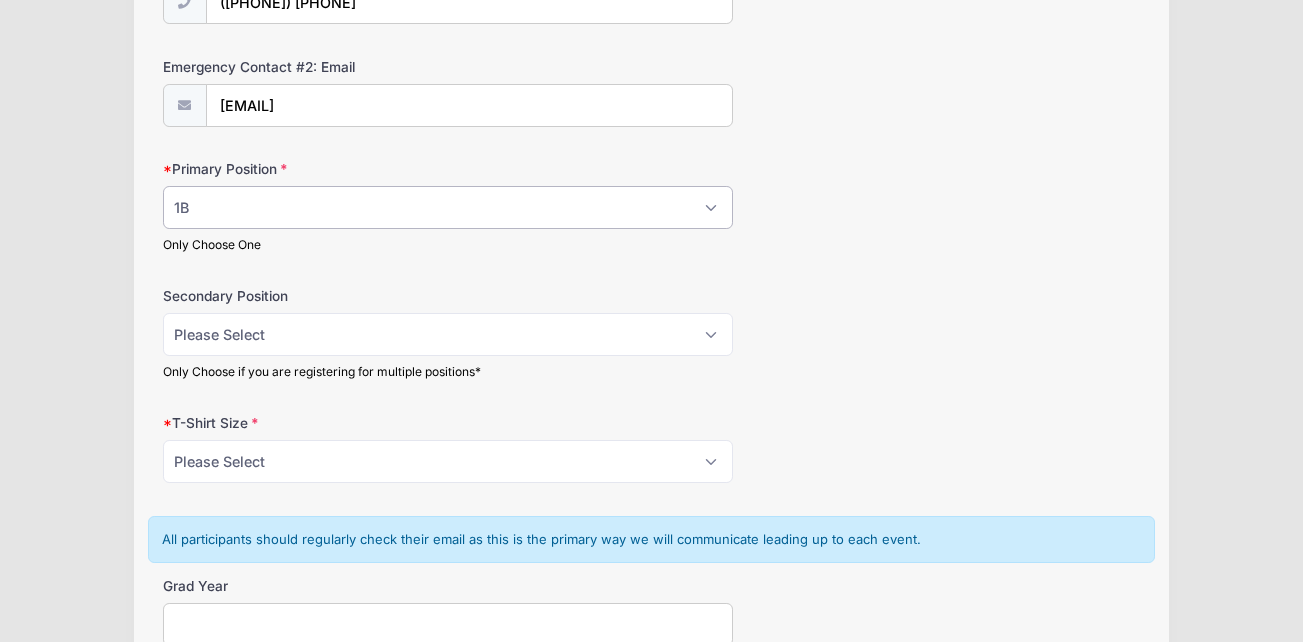 scroll, scrollTop: 1040, scrollLeft: 0, axis: vertical 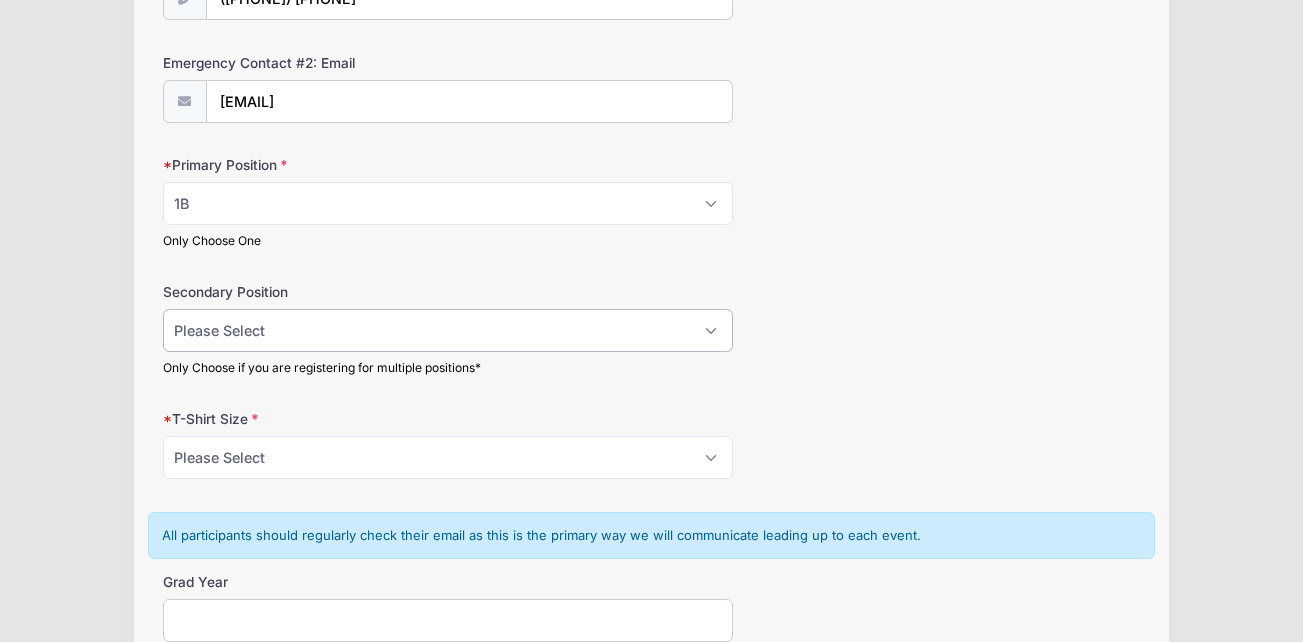 click on "Please Select [POSITION]
[POSITION]
C
1B
2B
3B
SS
OF" at bounding box center (448, 330) 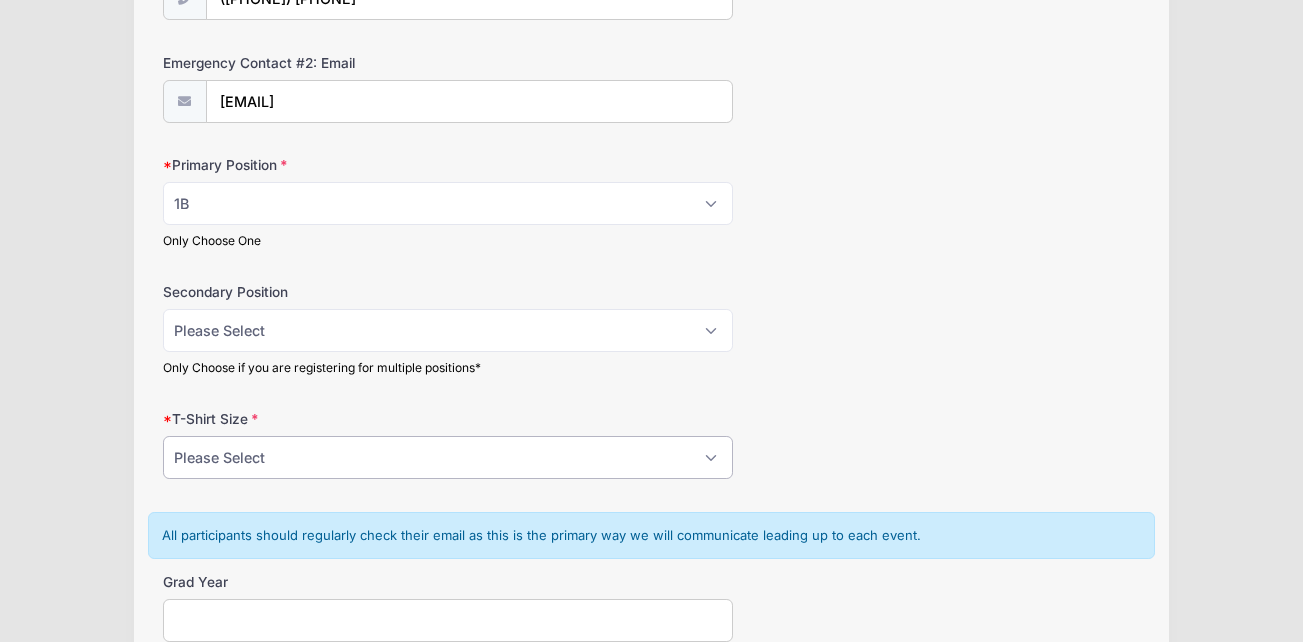 click on "Please Select YS
YM
YL
YXL
S
M
L
XL
XXL" at bounding box center (448, 457) 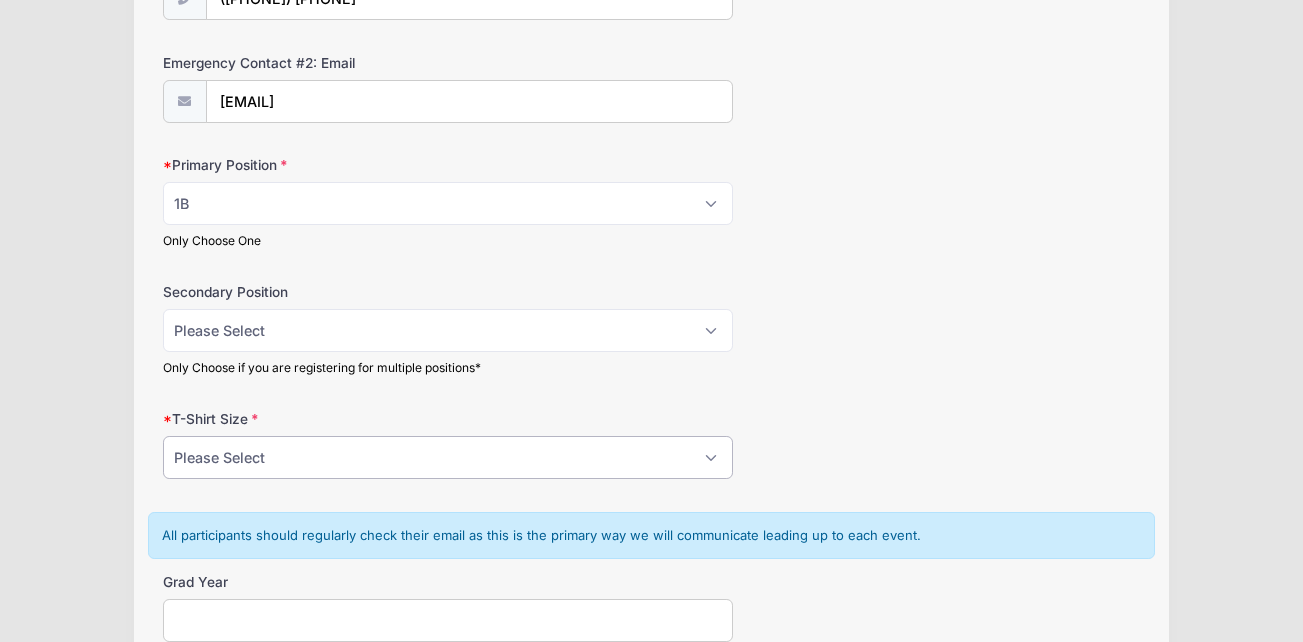 select on "L" 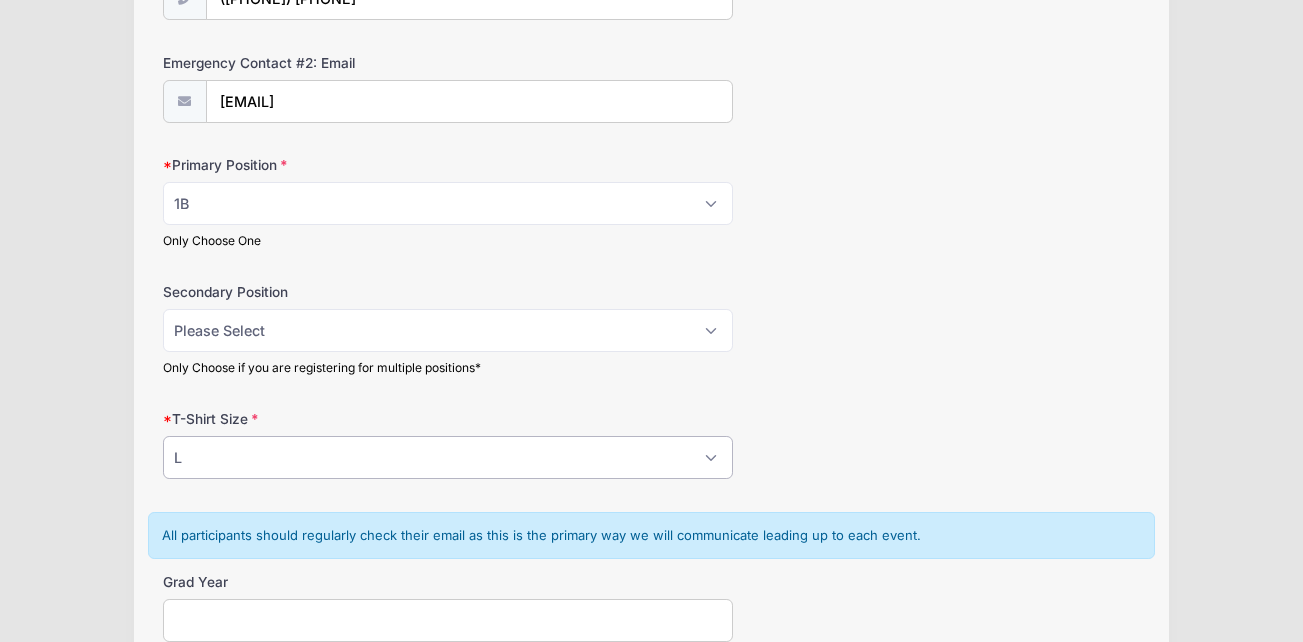 click on "Please Select YS
YM
YL
YXL
S
M
L
XL
XXL" at bounding box center [448, 457] 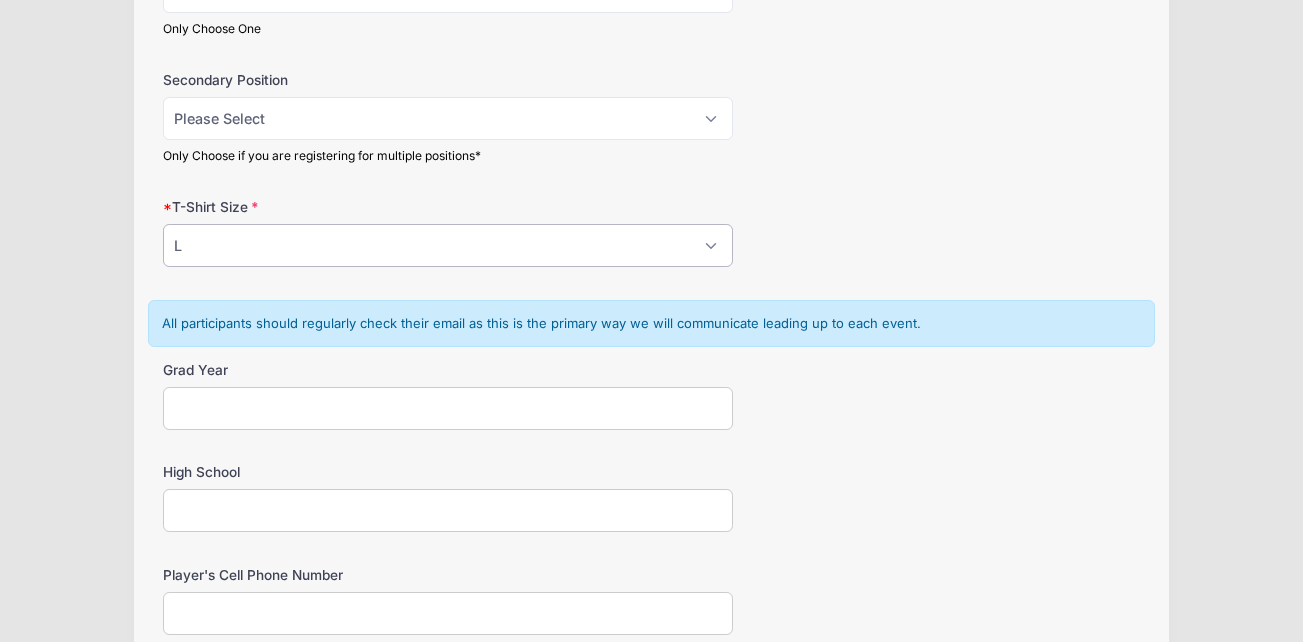 scroll, scrollTop: 1262, scrollLeft: 0, axis: vertical 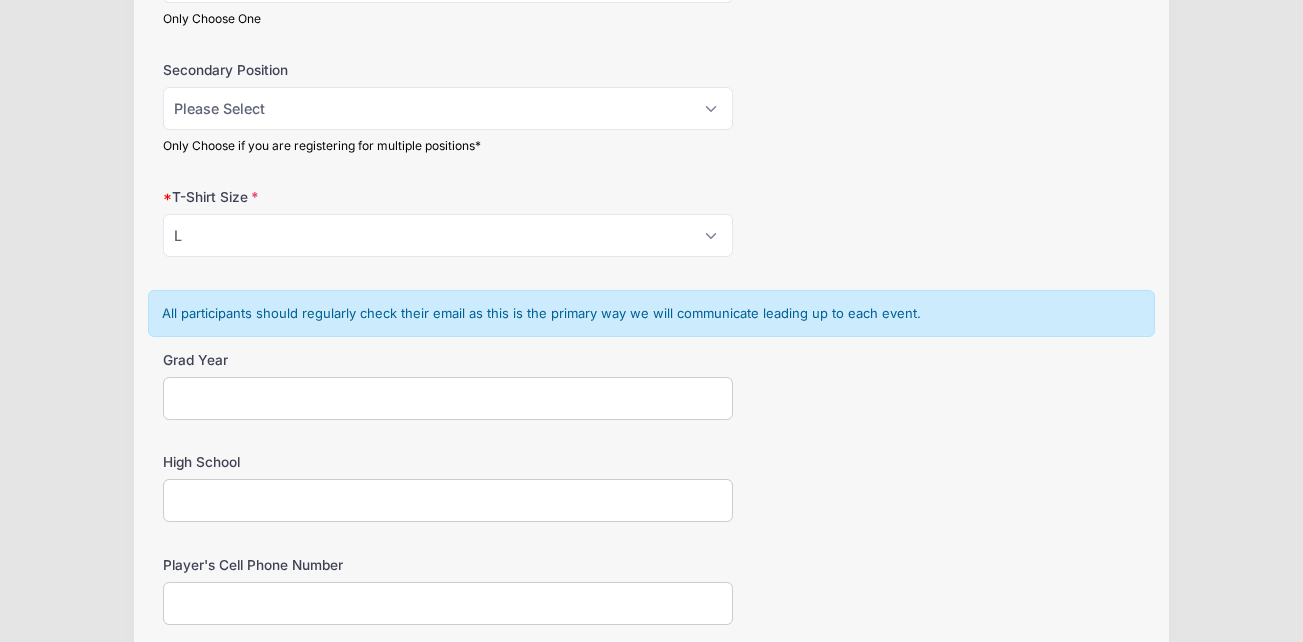 click on "Grad Year" at bounding box center (448, 398) 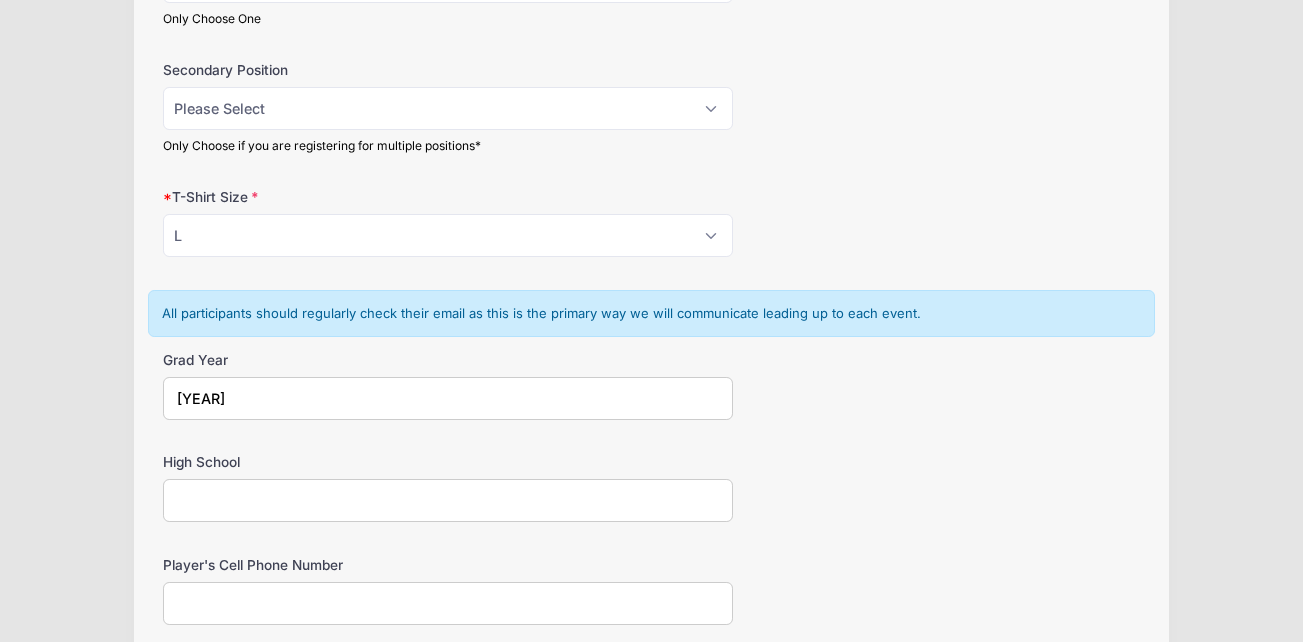 type on "[YEAR]" 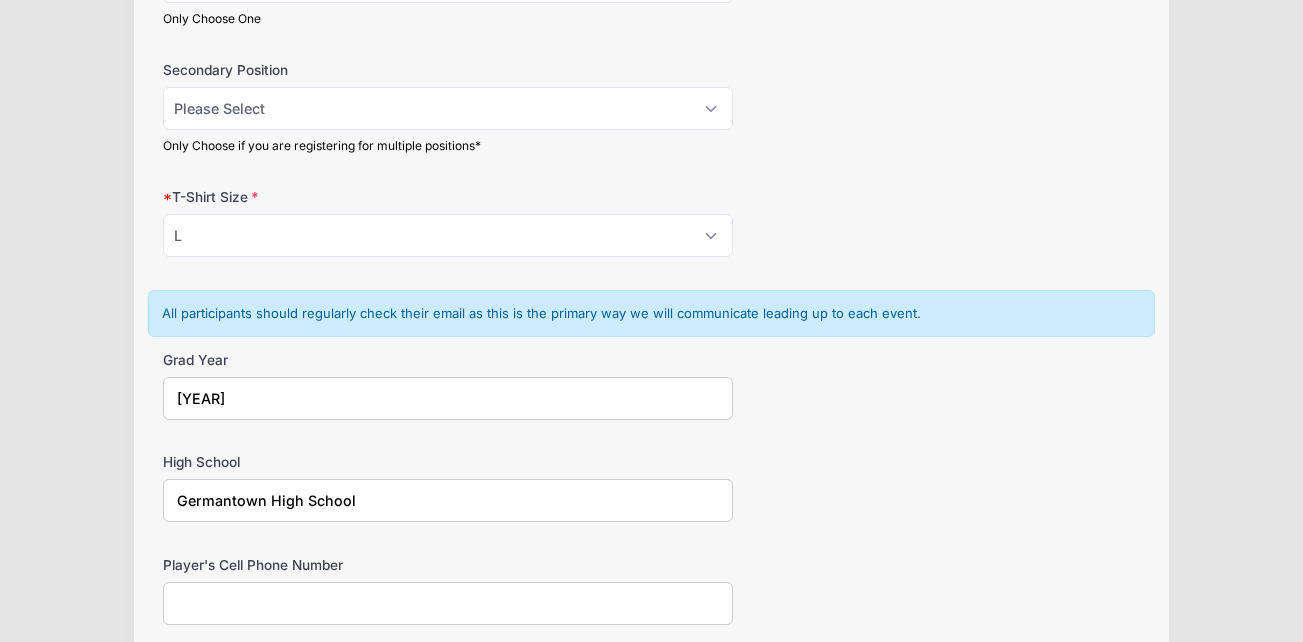 type on "Germantown High School" 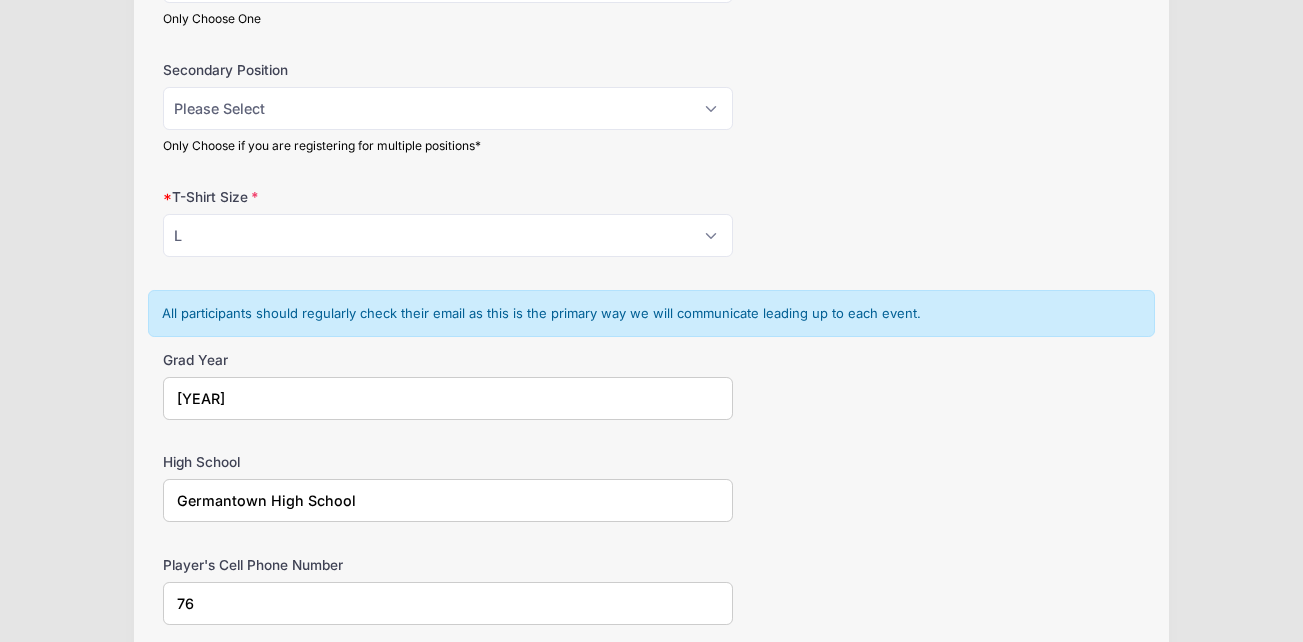 type on "7" 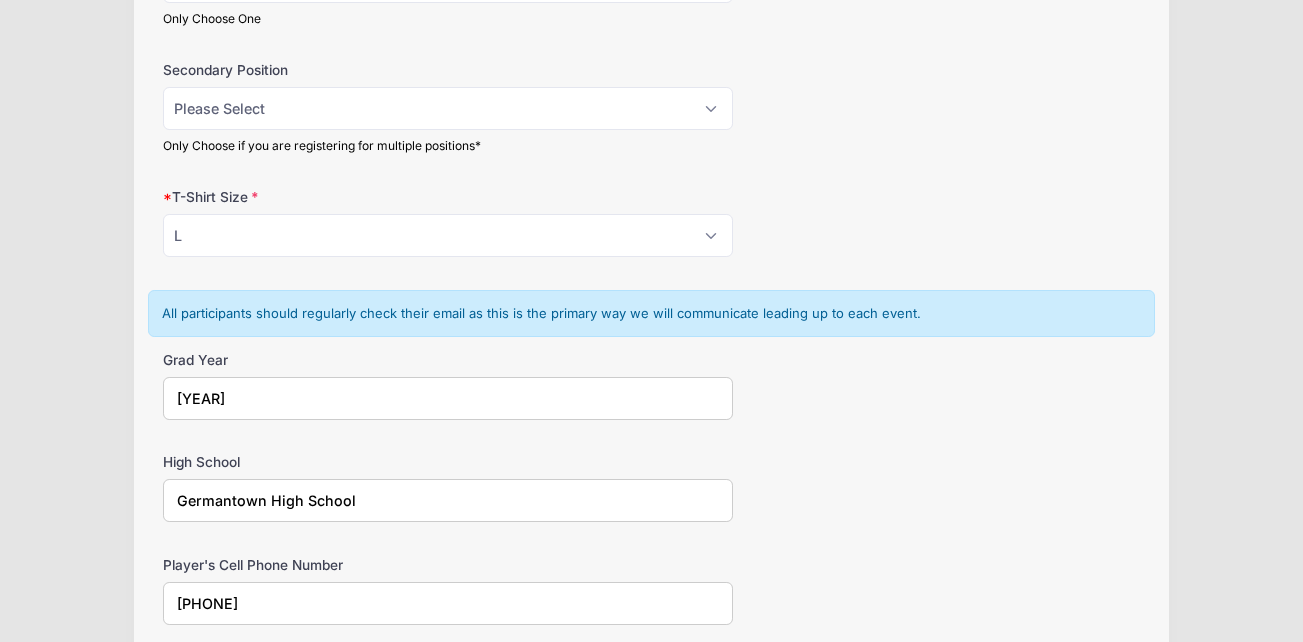 type on "[PHONE]" 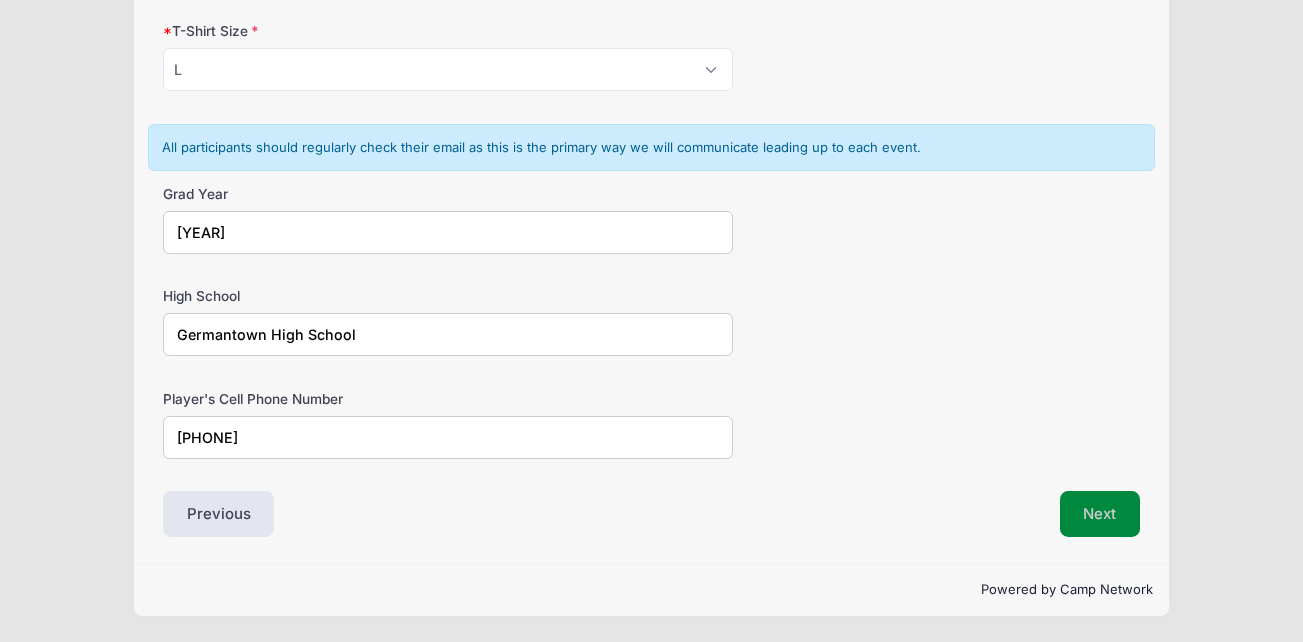 type 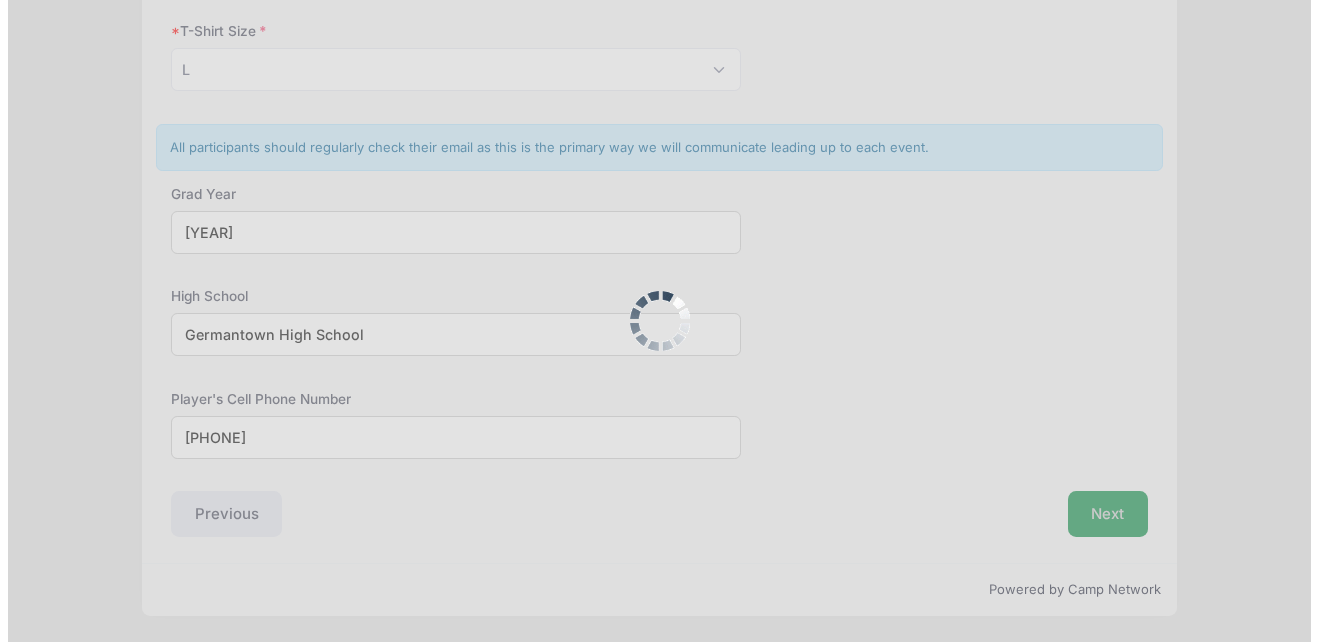 scroll, scrollTop: 0, scrollLeft: 0, axis: both 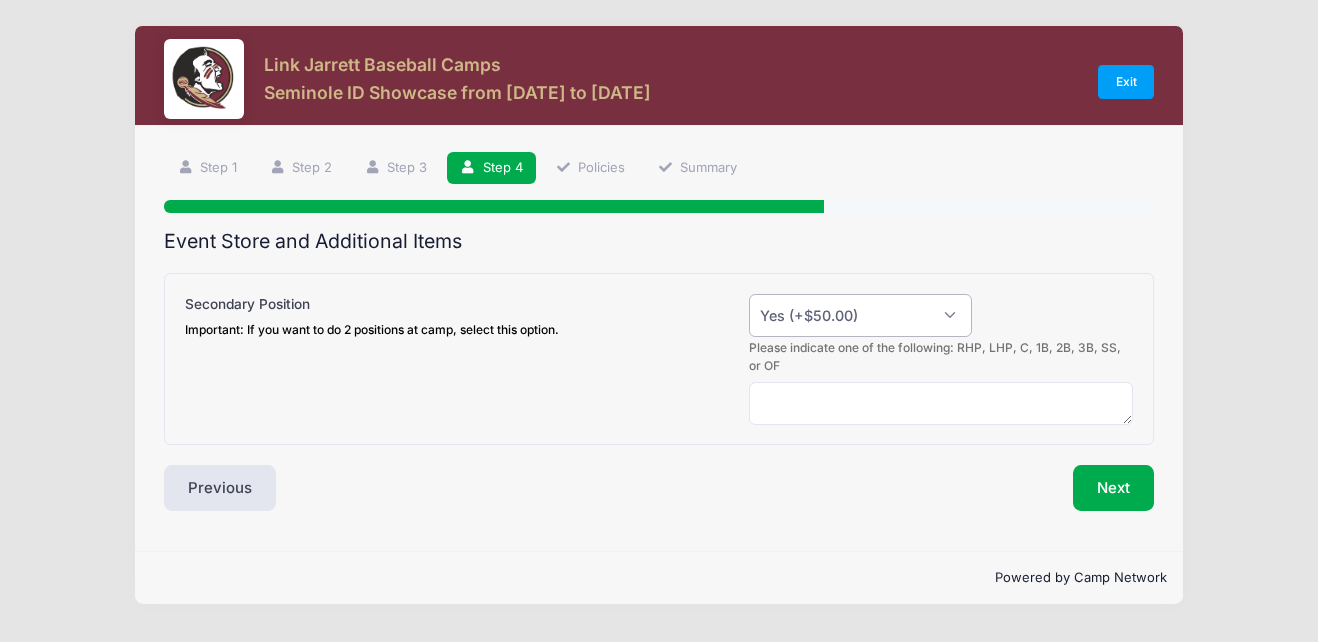 click on "Please Select Yes (+$50.00)
No" at bounding box center (860, 315) 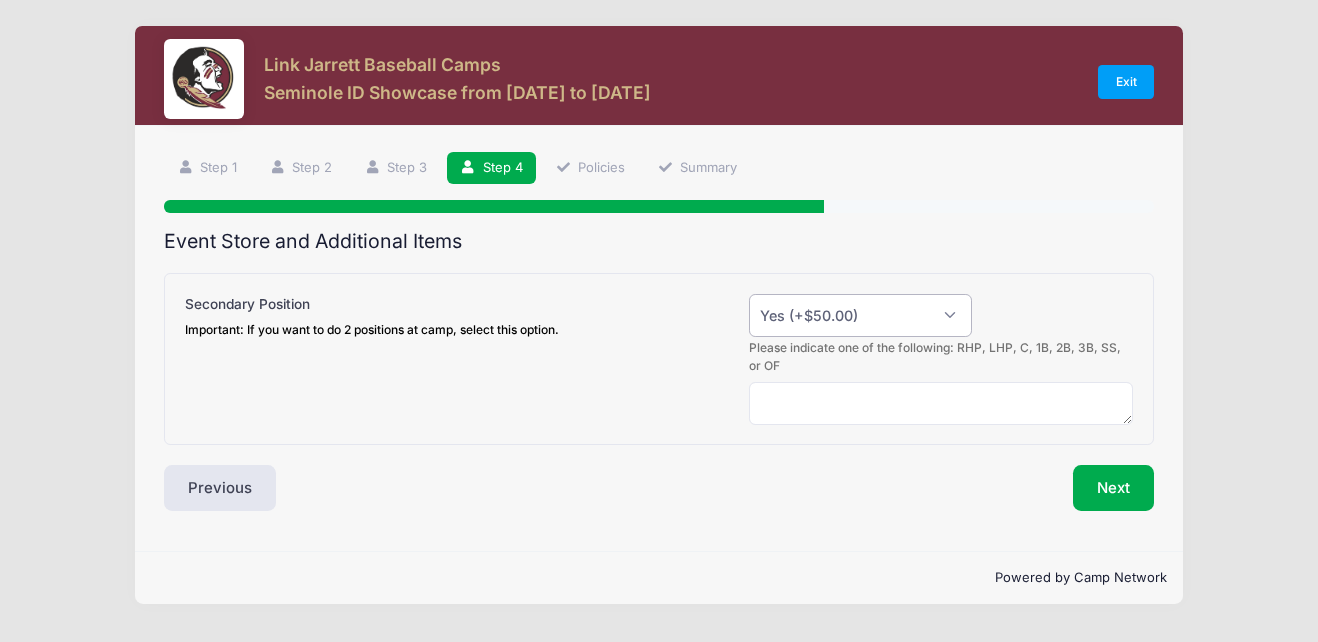 click on "Please Select Yes (+$50.00)
No" at bounding box center (860, 315) 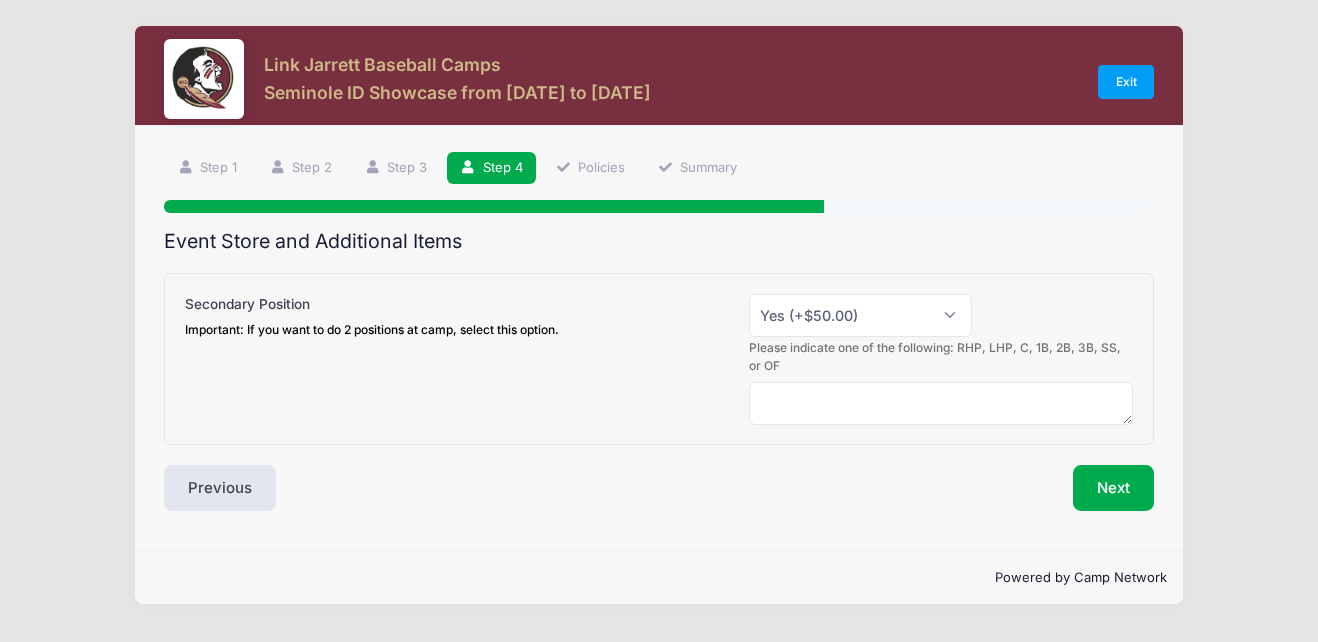 click on "Please indicate one of the following: RHP, LHP, C, 1B, 2B, 3B, SS, or OF" at bounding box center (941, 357) 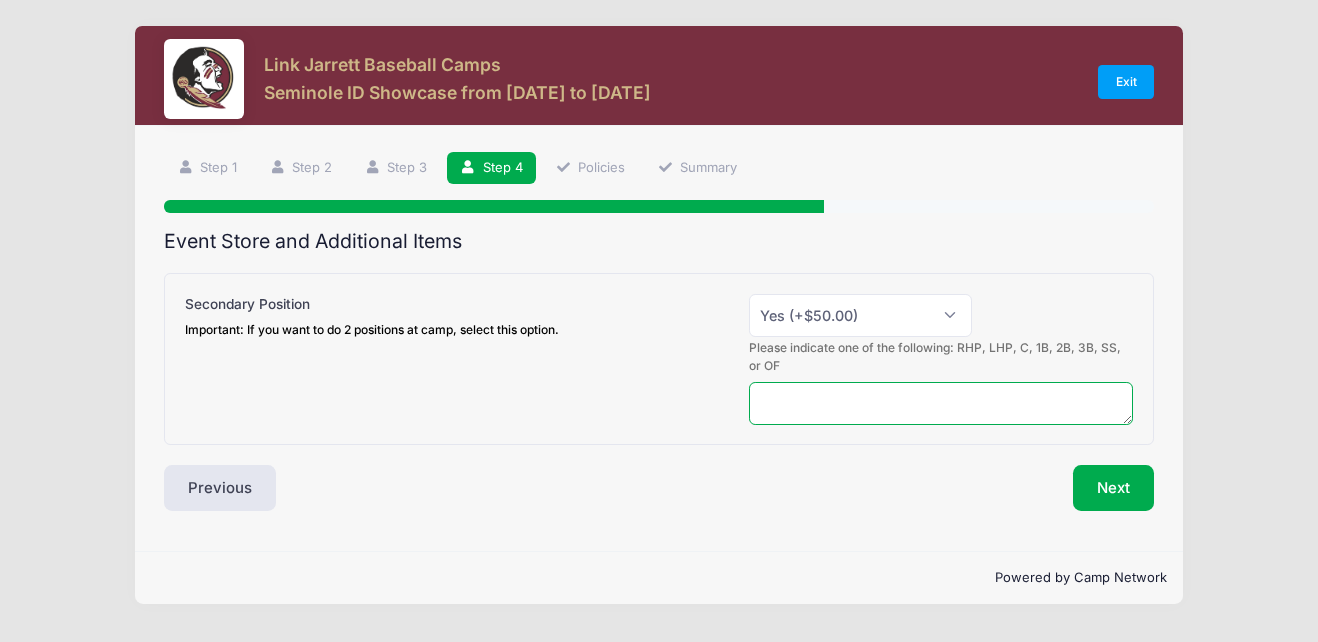 click at bounding box center (941, 403) 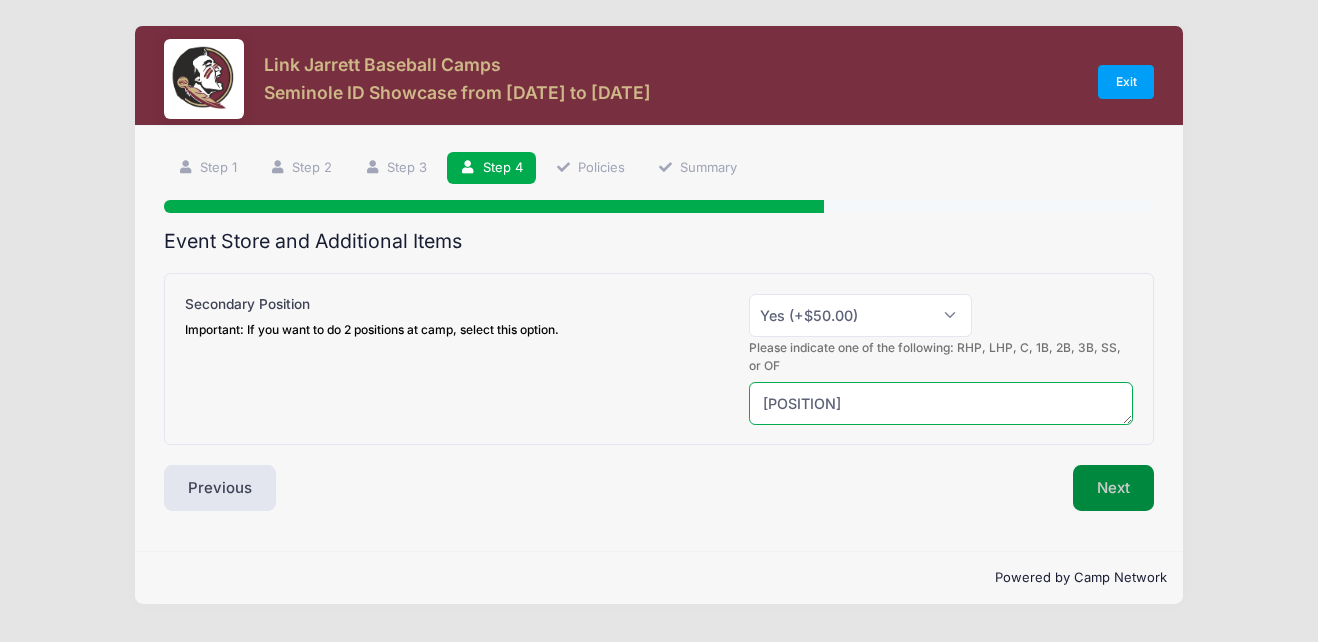 type on "[POSITION]" 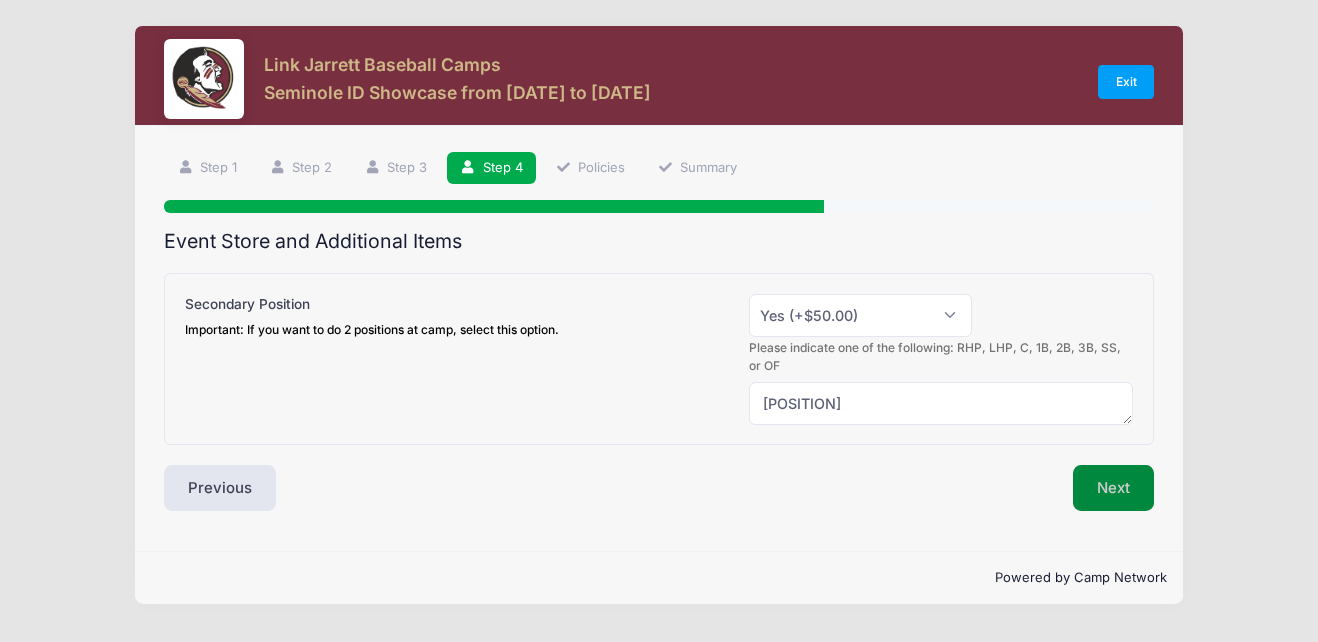 click on "Next" at bounding box center [1113, 488] 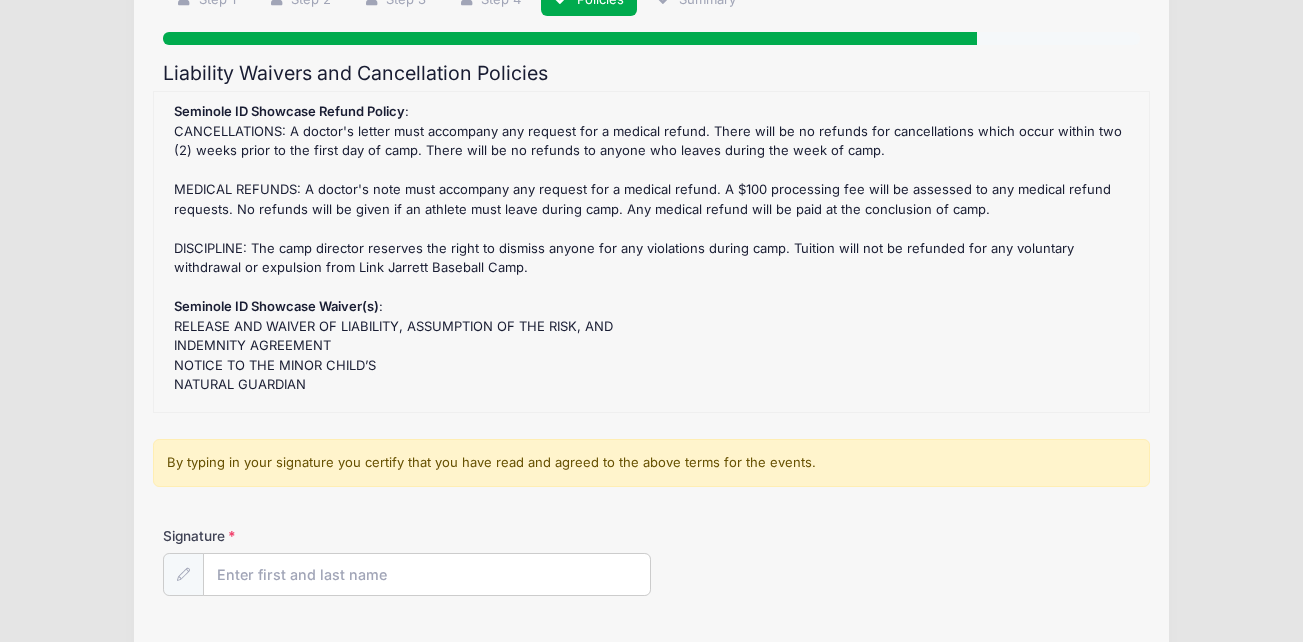scroll, scrollTop: 189, scrollLeft: 0, axis: vertical 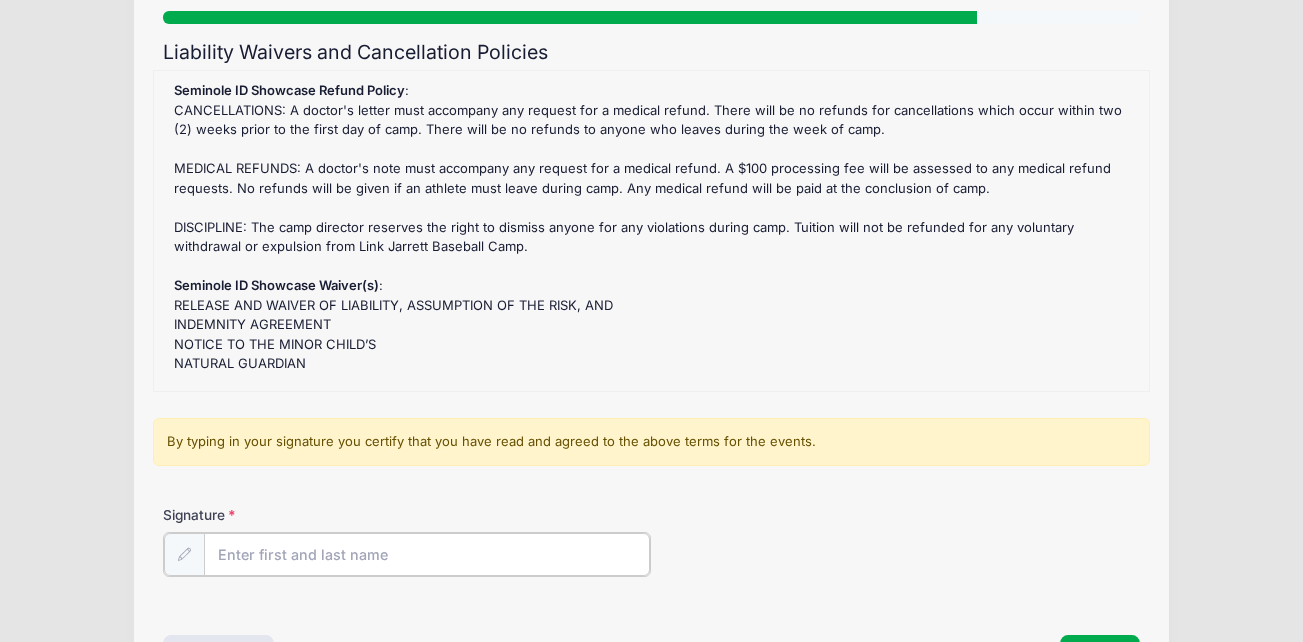 click on "Signature" at bounding box center [427, 554] 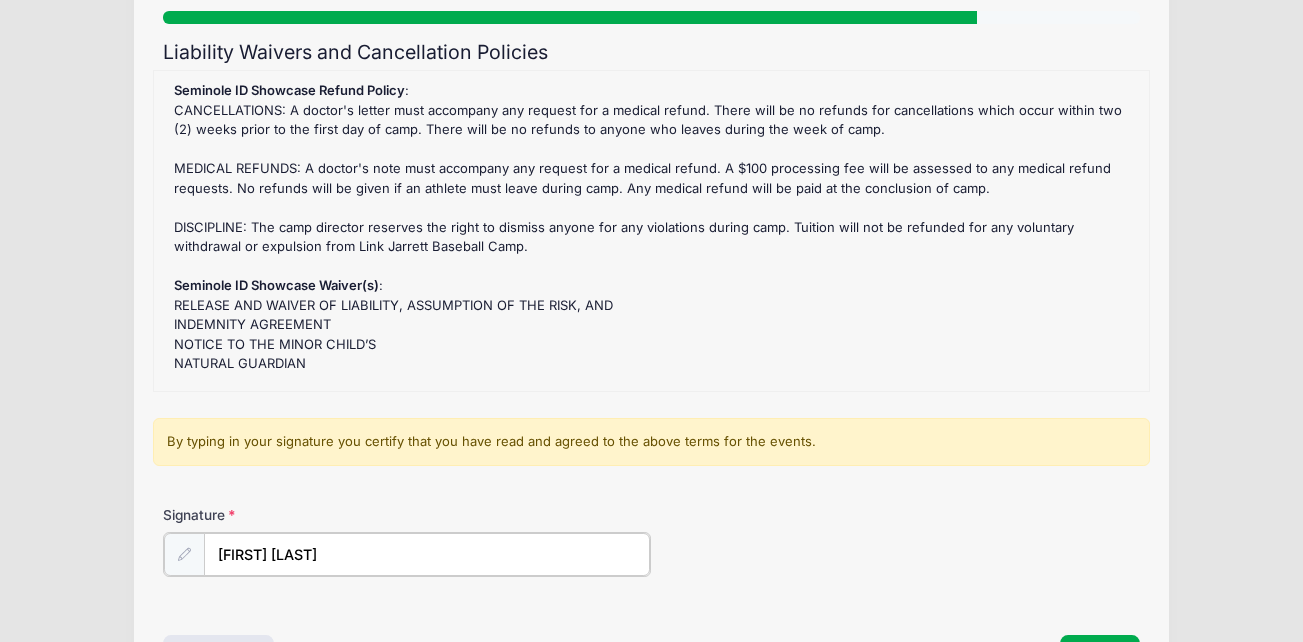 type on "[FIRST] [LAST]" 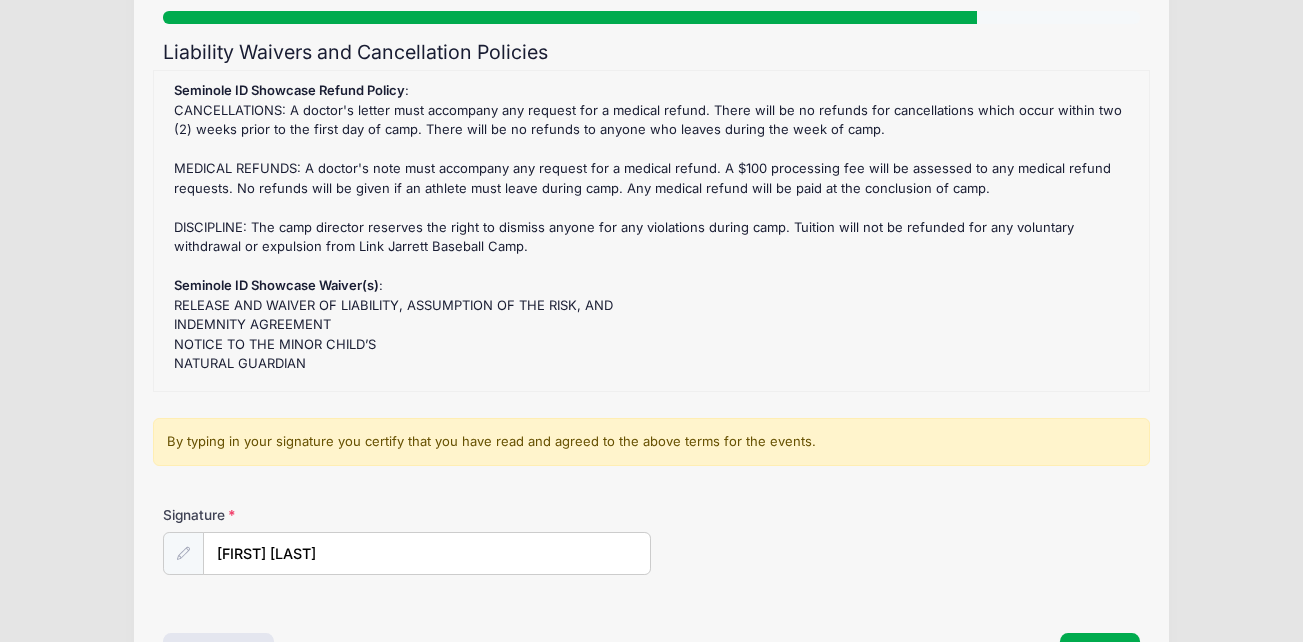 drag, startPoint x: 1140, startPoint y: 499, endPoint x: 1106, endPoint y: 534, distance: 48.79549 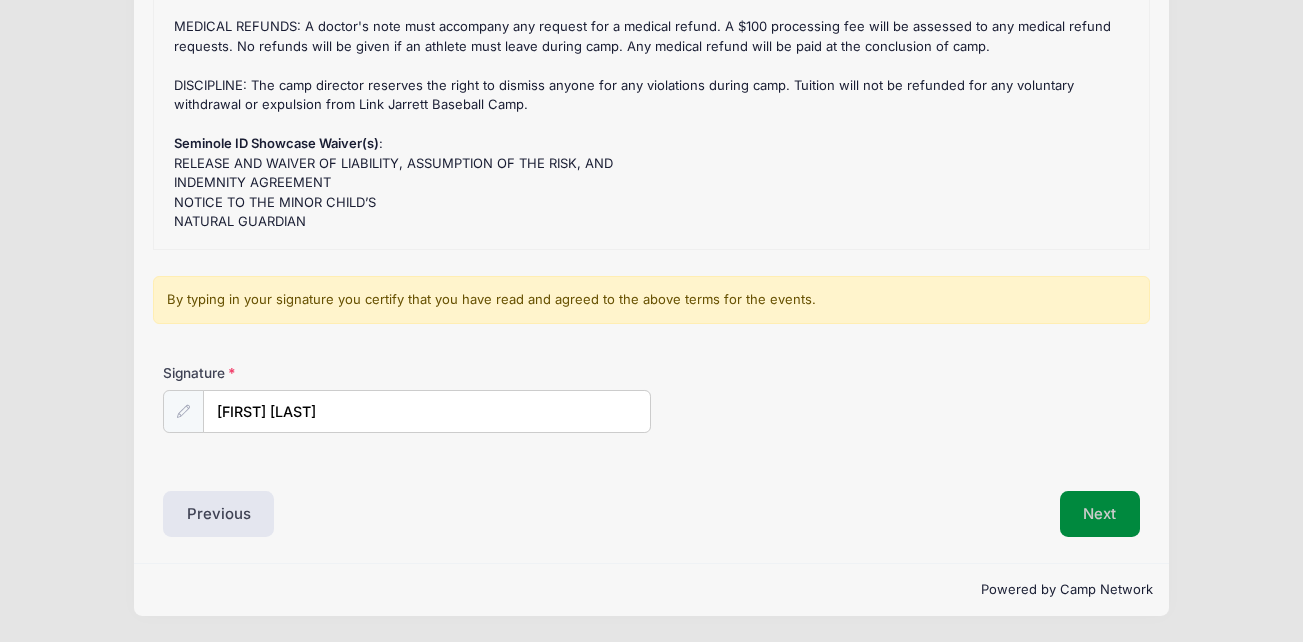 click on "Next" at bounding box center (1100, 514) 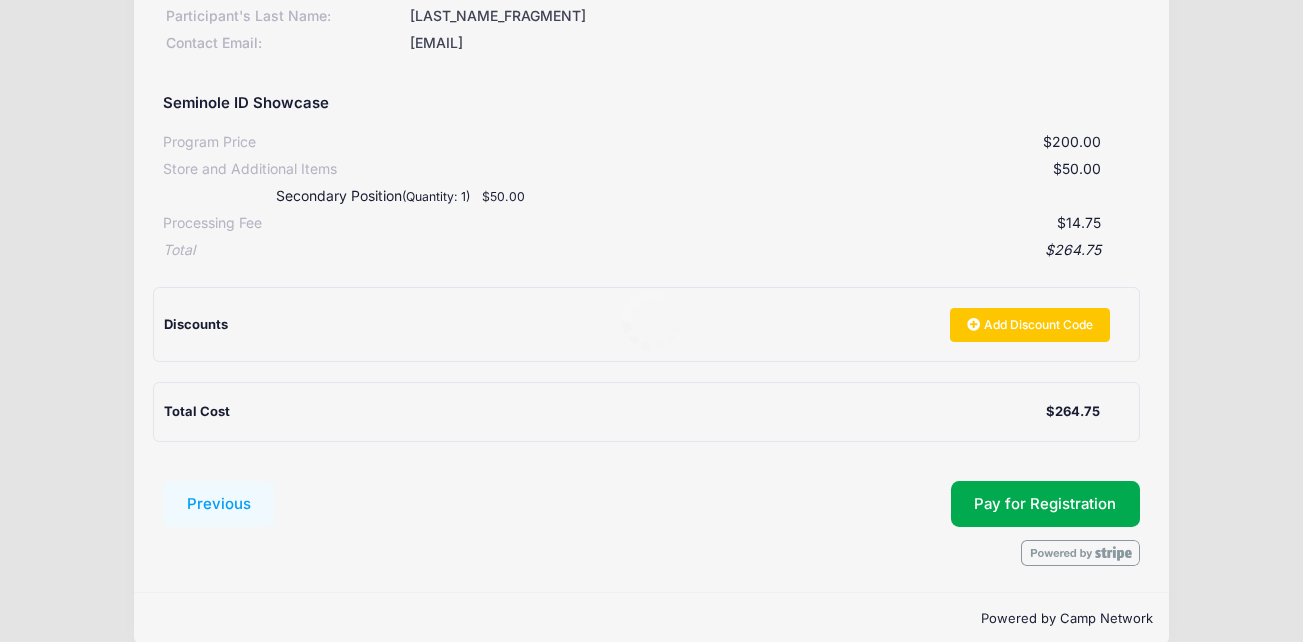 scroll, scrollTop: 0, scrollLeft: 0, axis: both 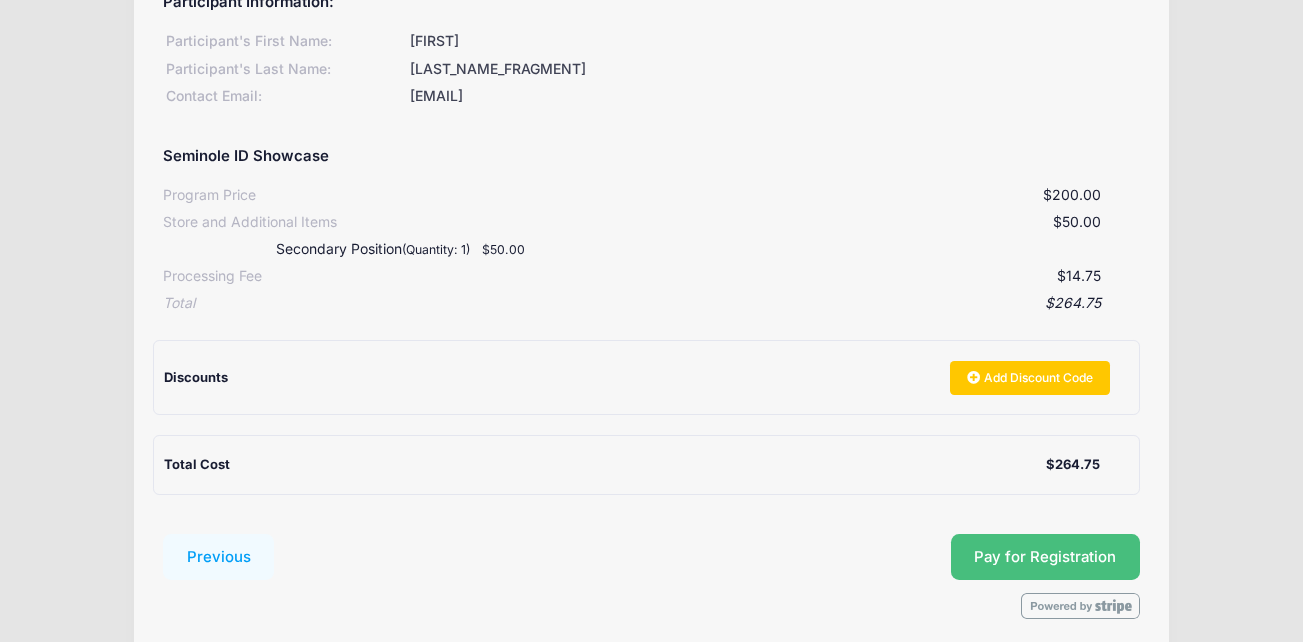click on "Pay for Registration" at bounding box center [1045, 557] 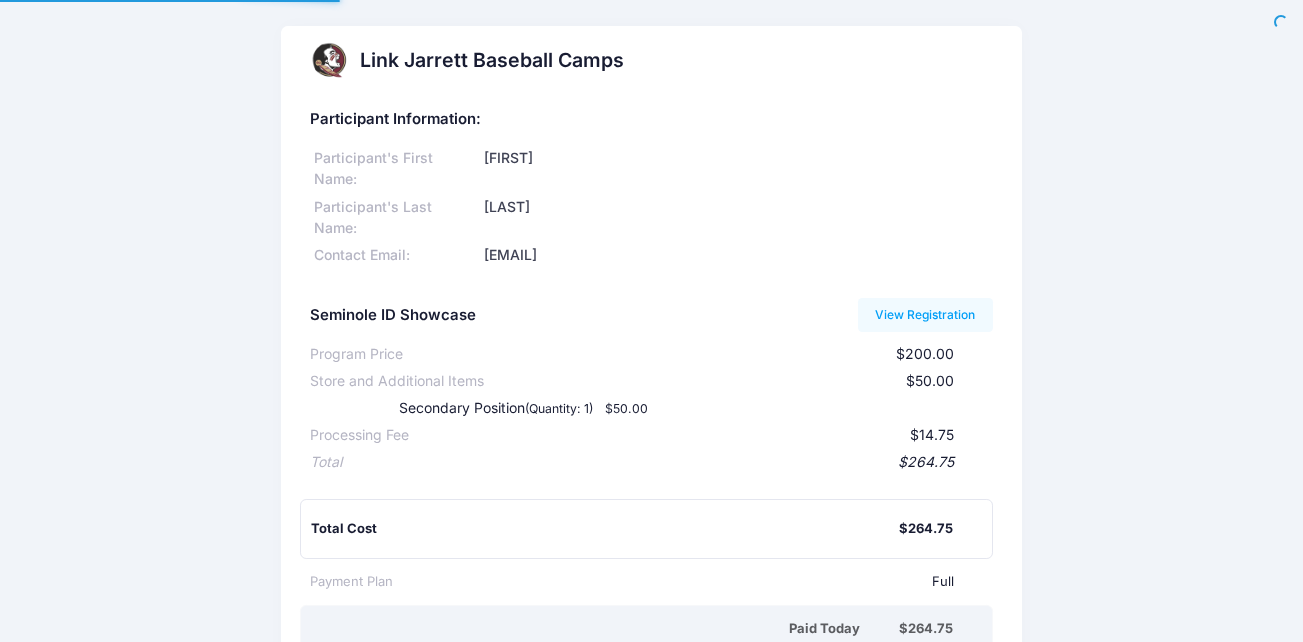 scroll, scrollTop: 0, scrollLeft: 0, axis: both 